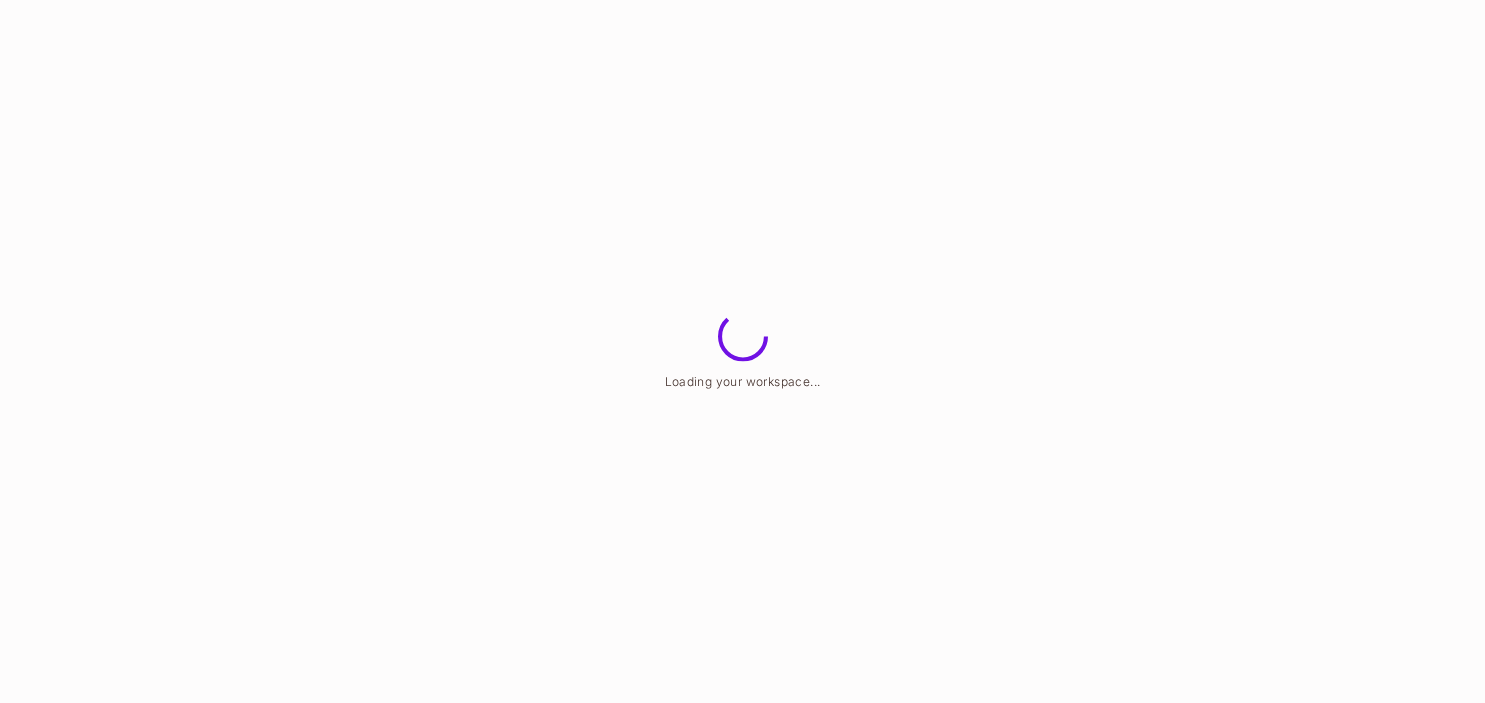 scroll, scrollTop: 0, scrollLeft: 0, axis: both 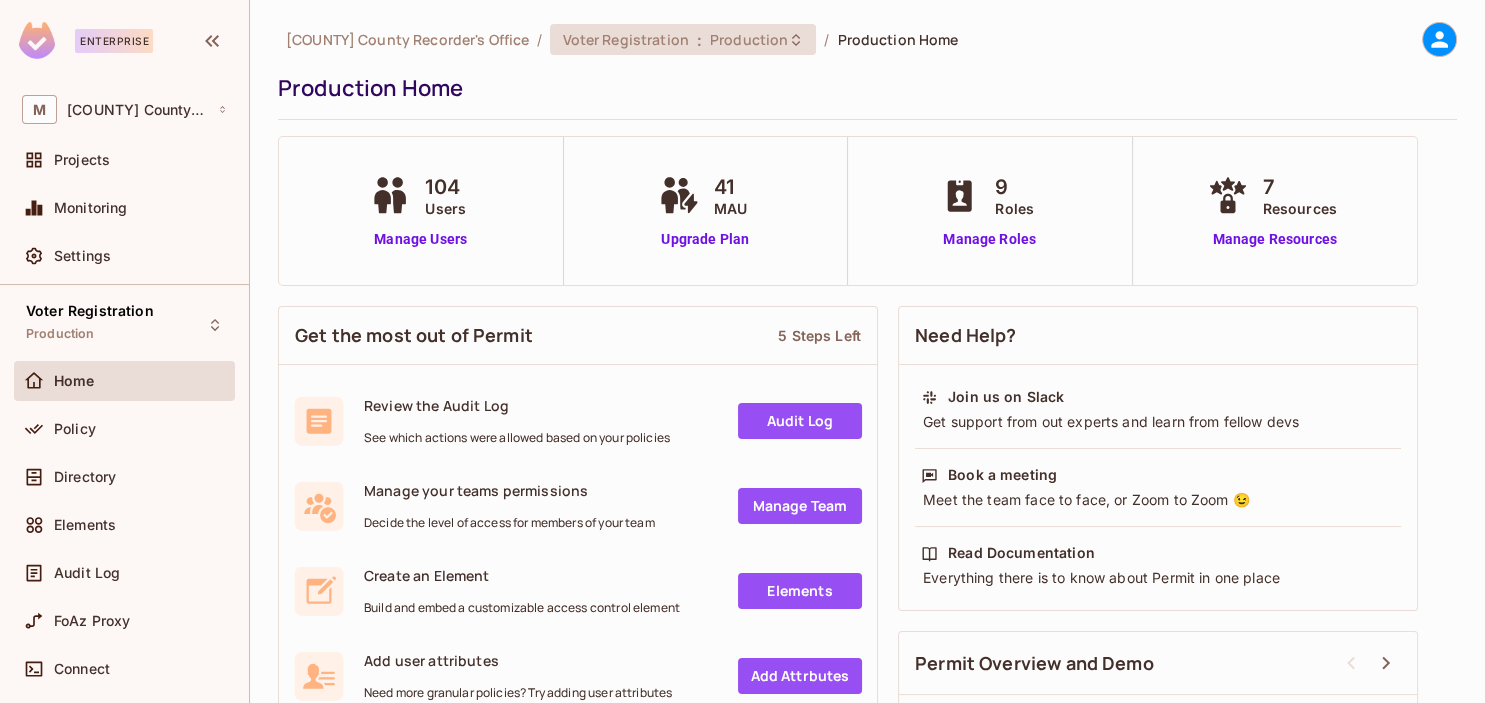 click on "Voter Registration : Production" at bounding box center [683, 39] 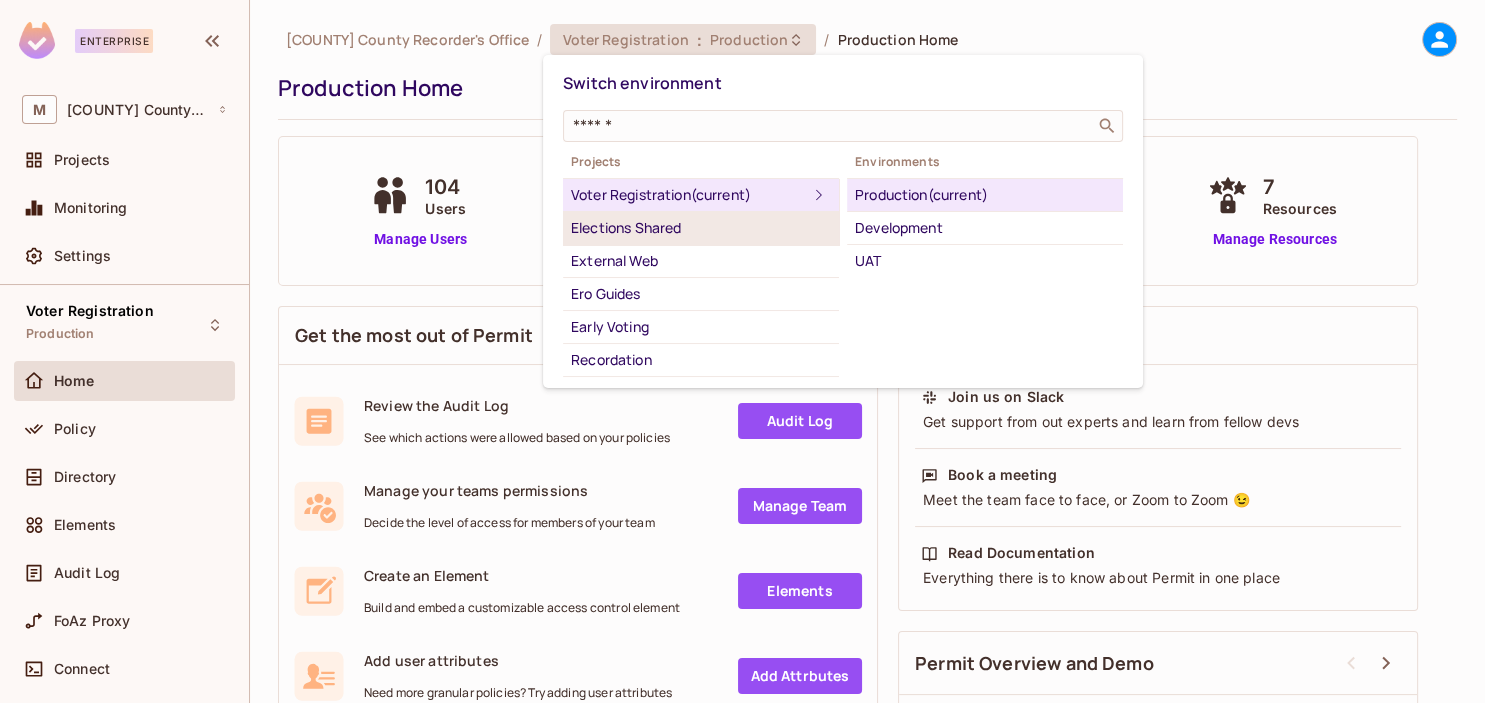 click on "Elections Shared" at bounding box center (701, 228) 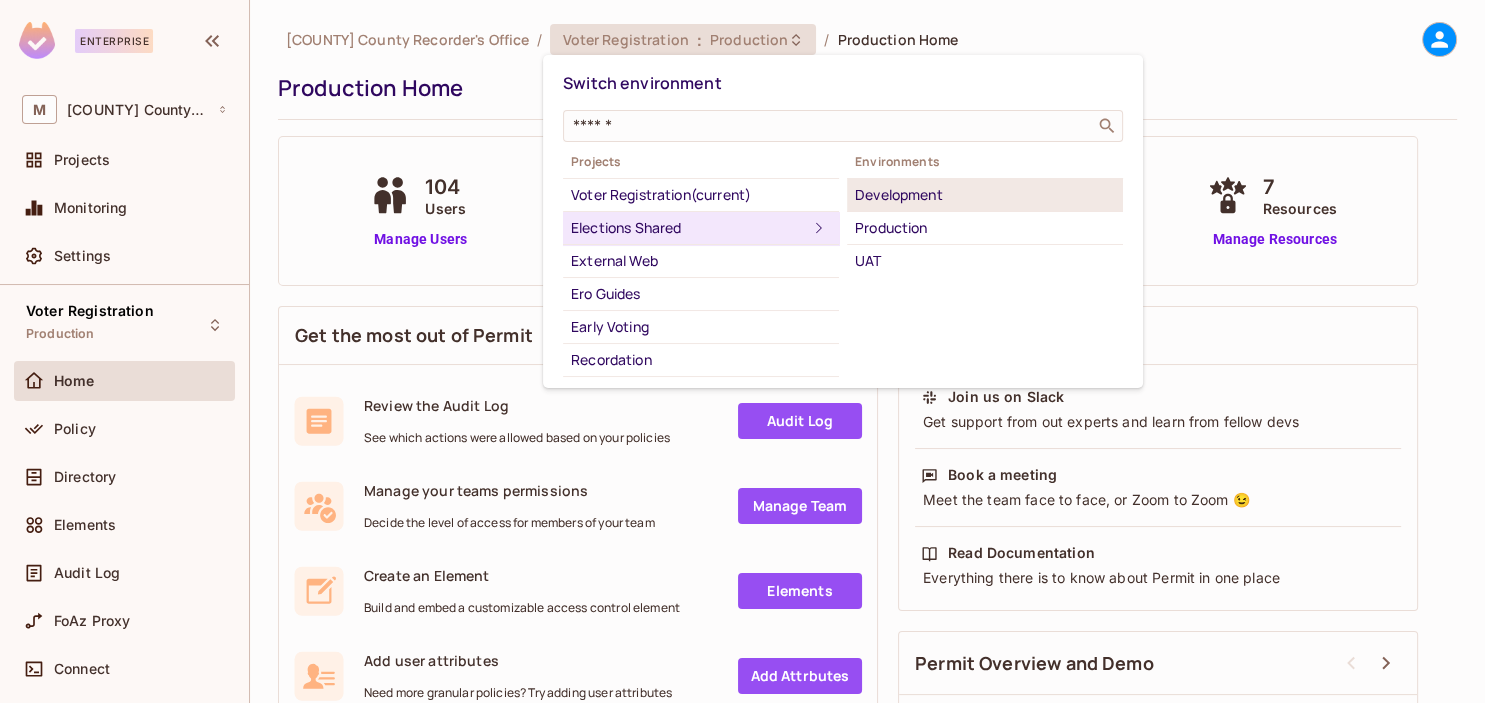 click on "Development" at bounding box center (985, 195) 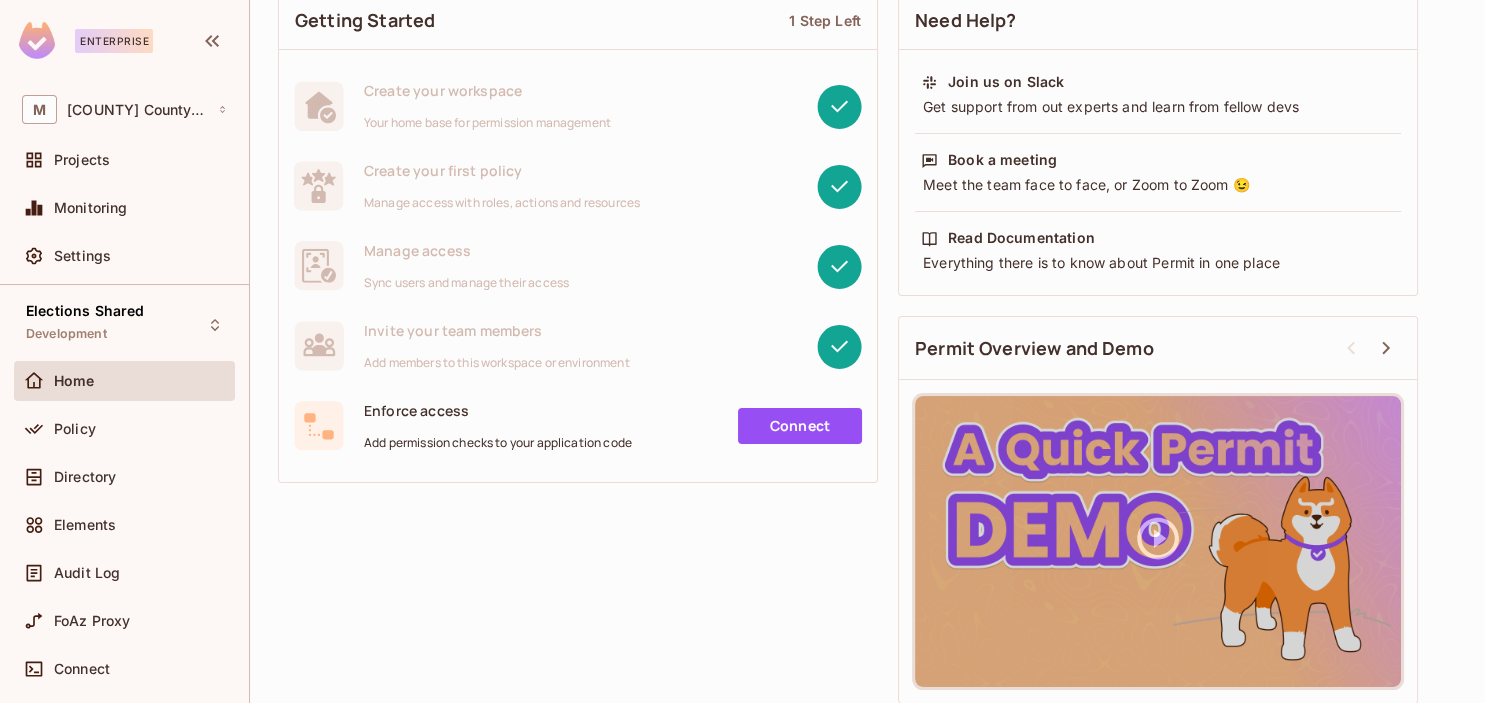 scroll, scrollTop: 165, scrollLeft: 0, axis: vertical 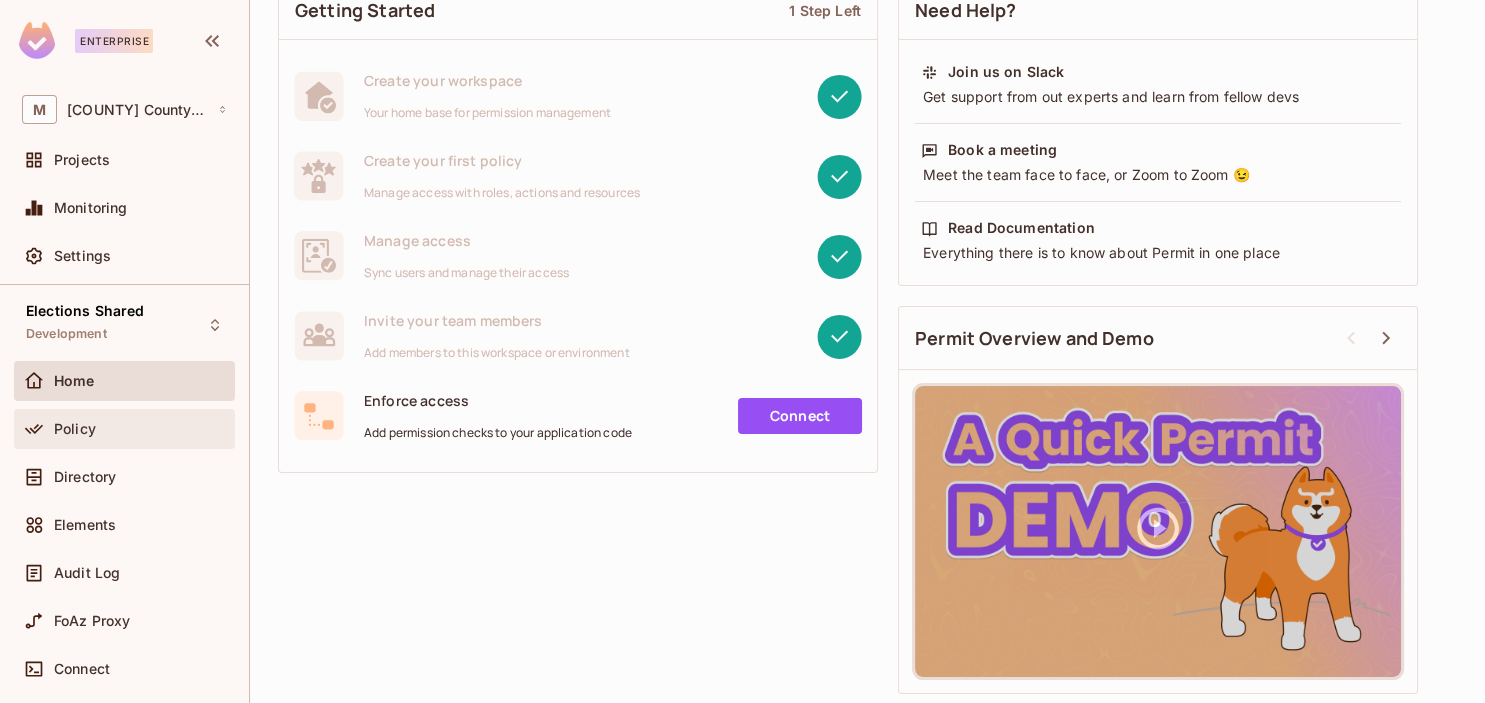 click at bounding box center [38, 429] 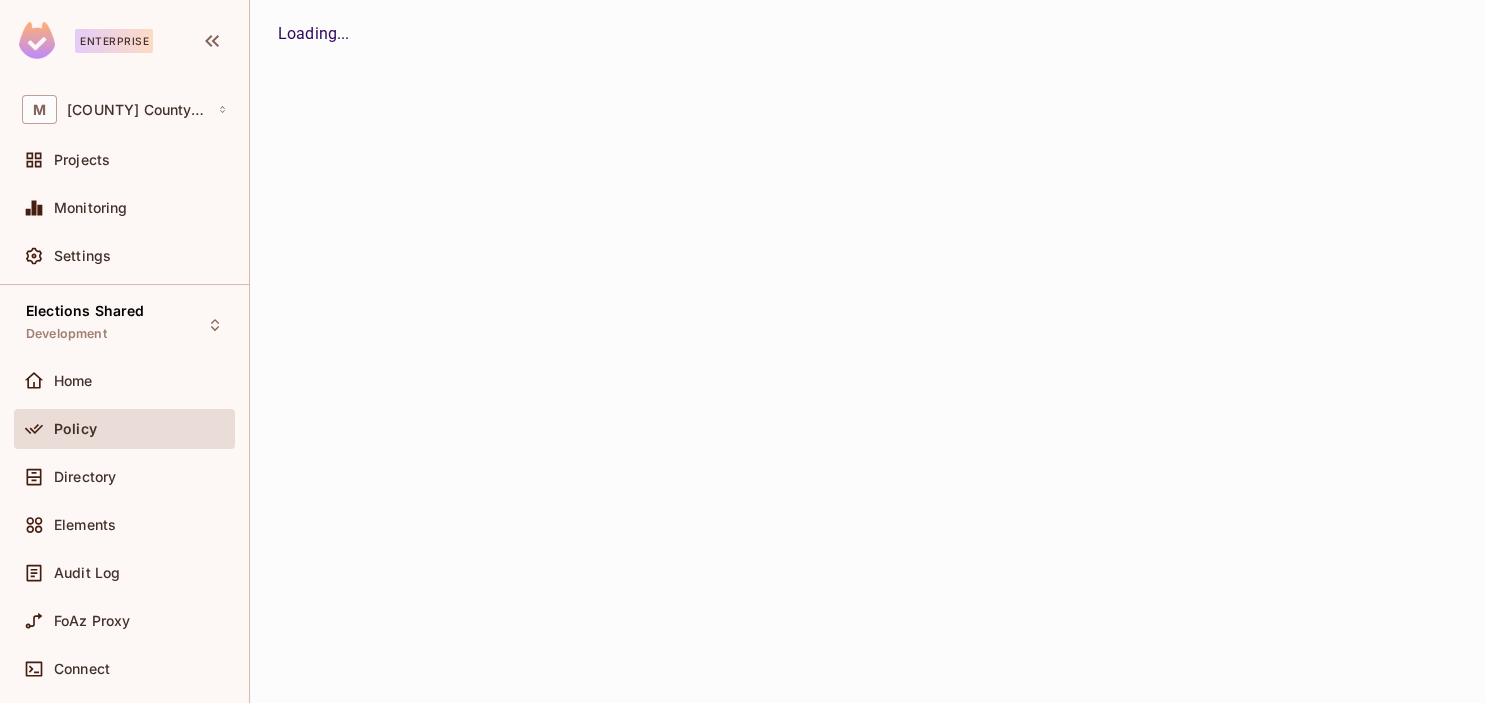 scroll, scrollTop: 0, scrollLeft: 0, axis: both 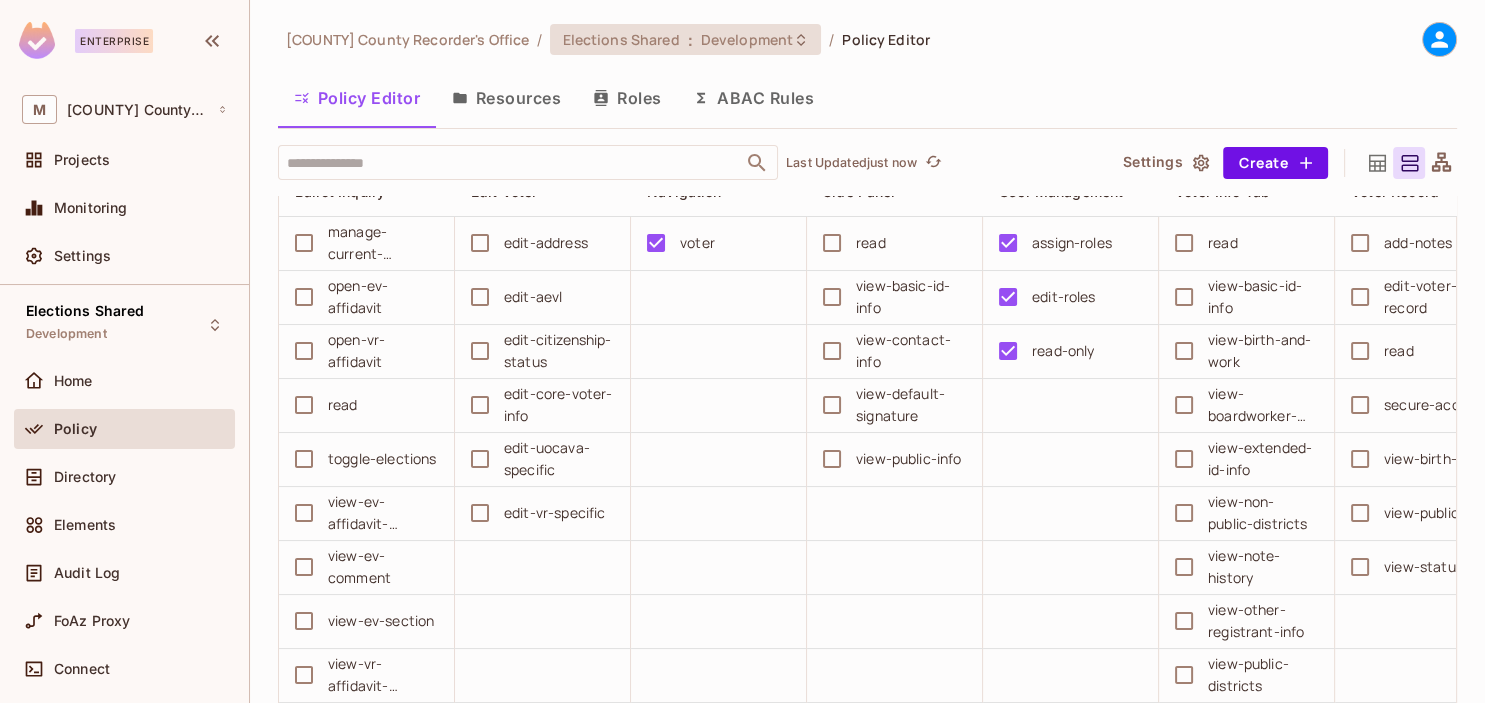 click on "Development" at bounding box center [747, 39] 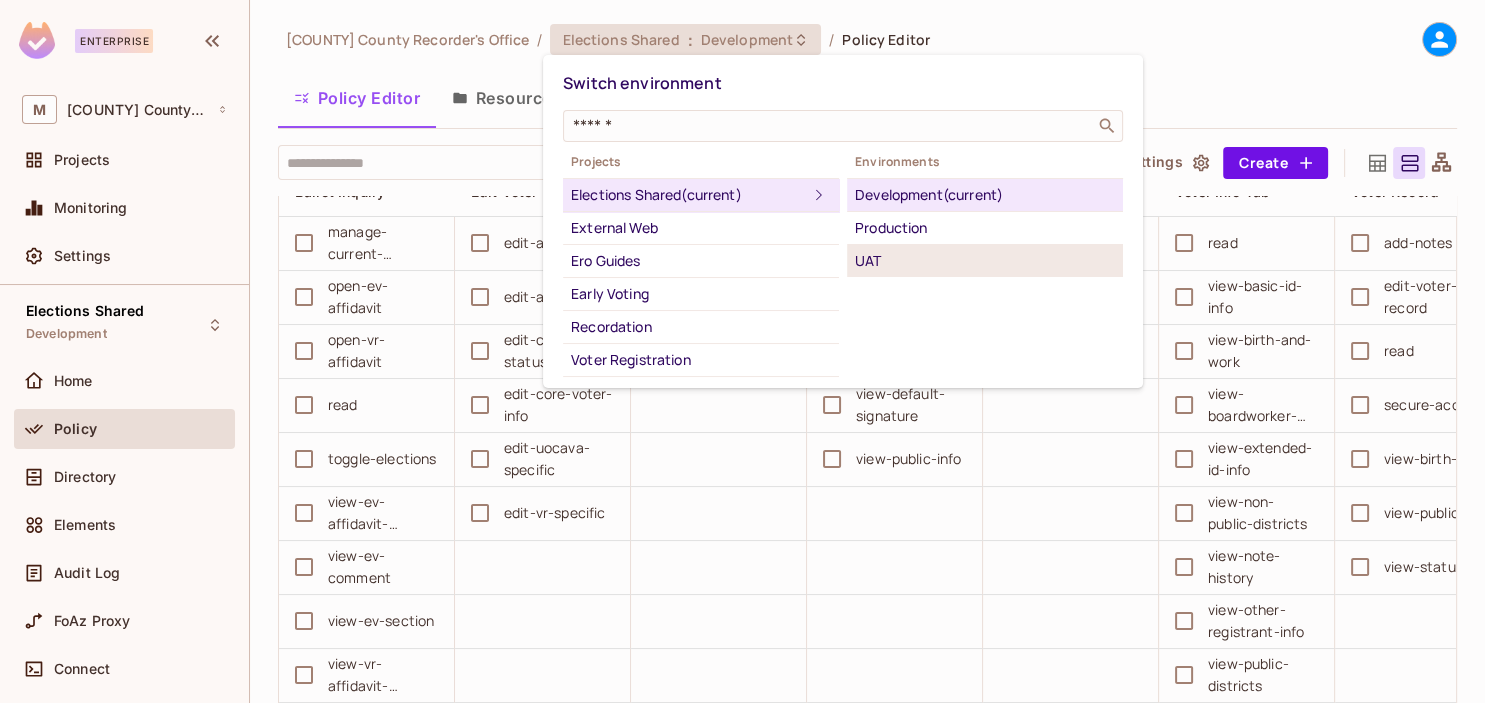 click on "UAT" at bounding box center [985, 261] 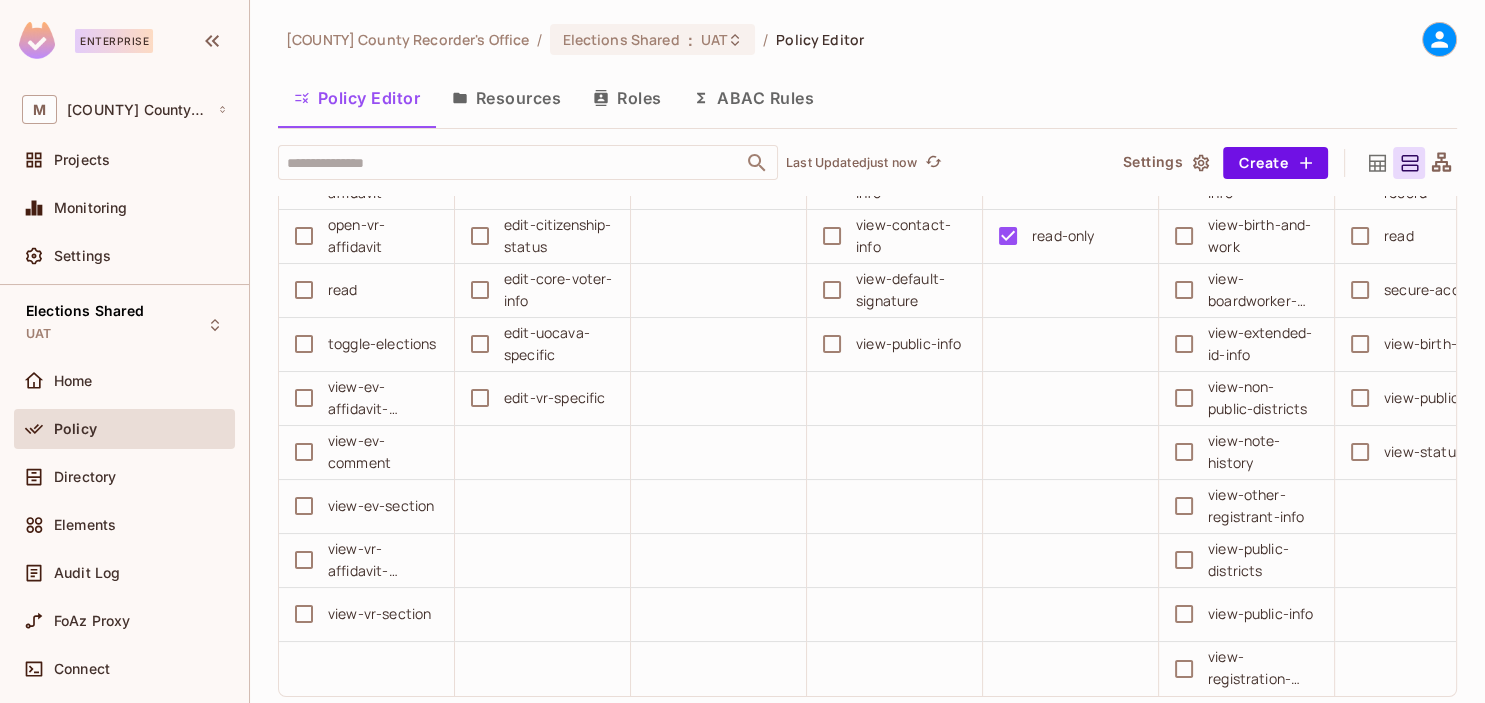 scroll, scrollTop: 115, scrollLeft: 0, axis: vertical 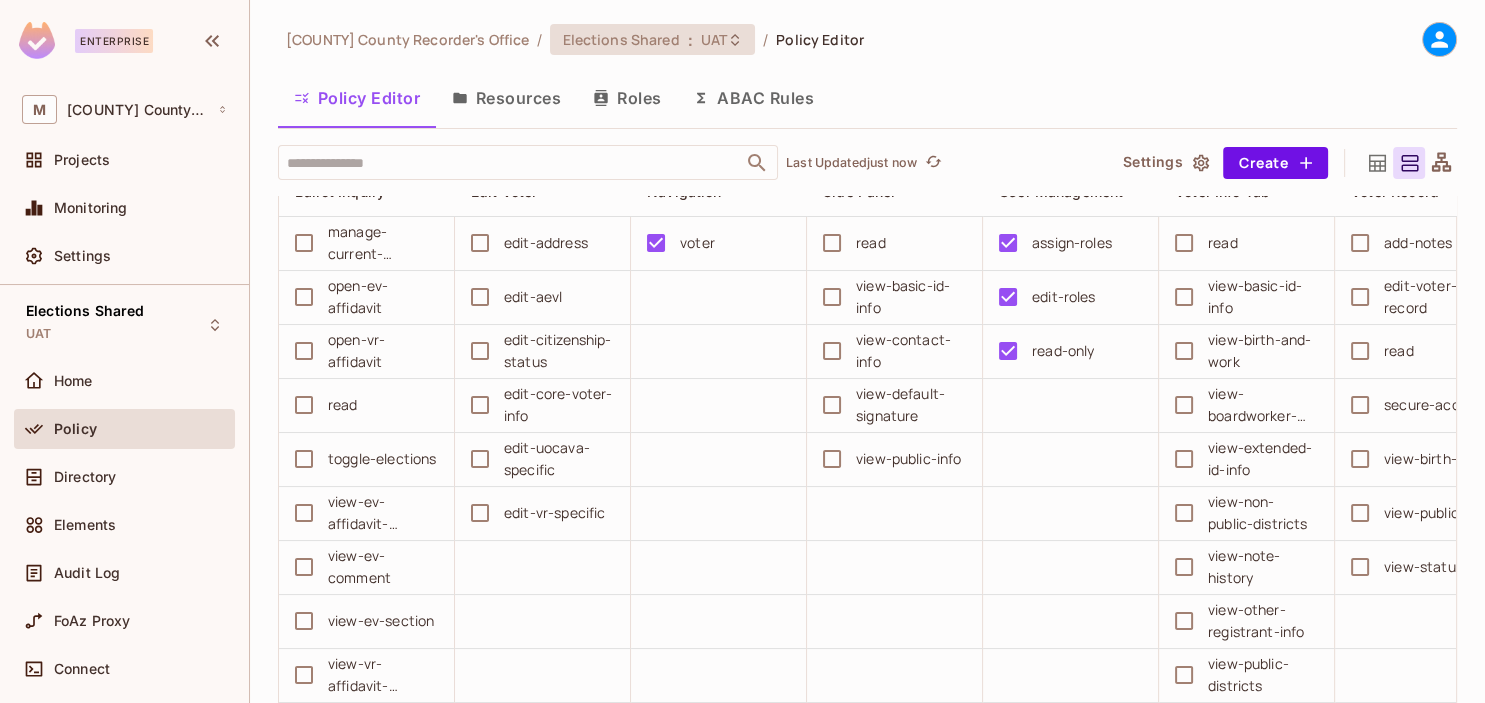 click on "Elections Shared" at bounding box center (620, 39) 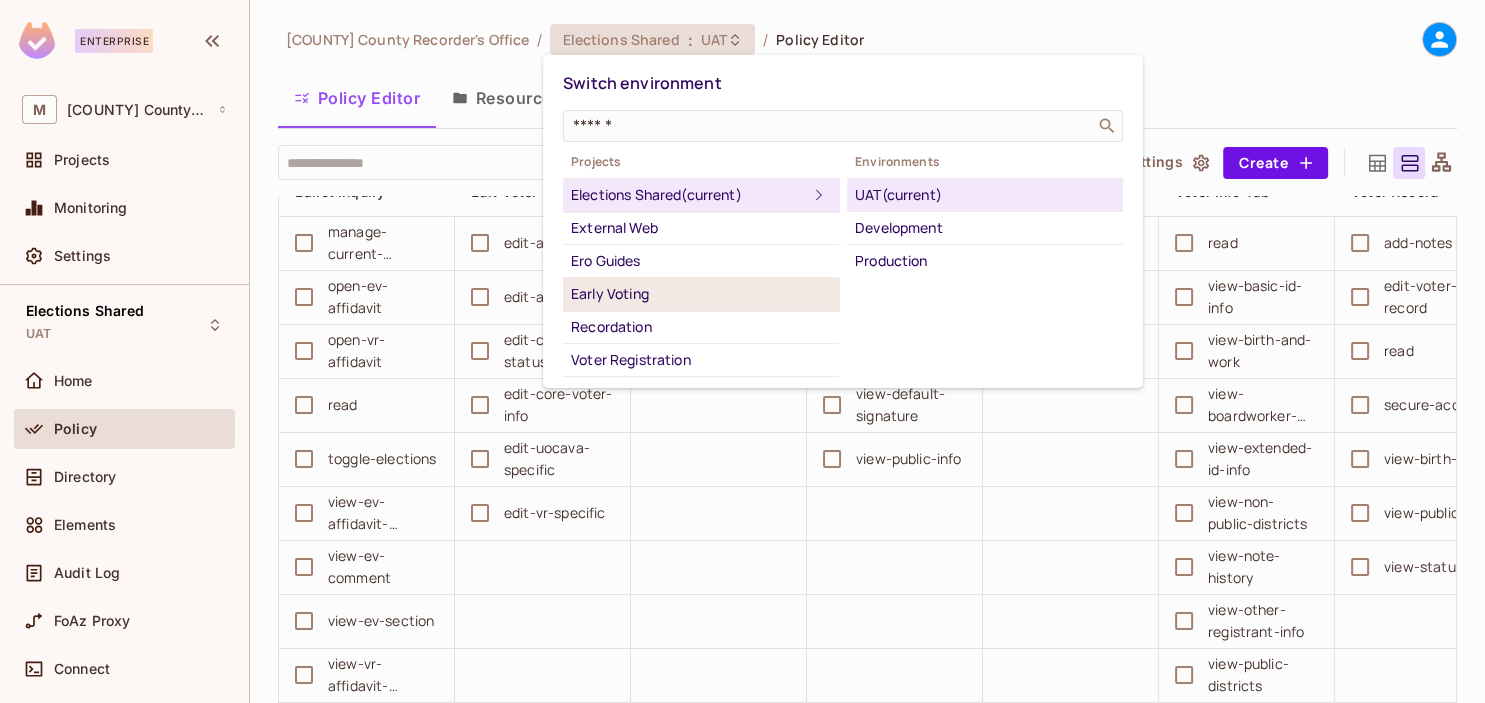 click on "Early Voting" at bounding box center [701, 294] 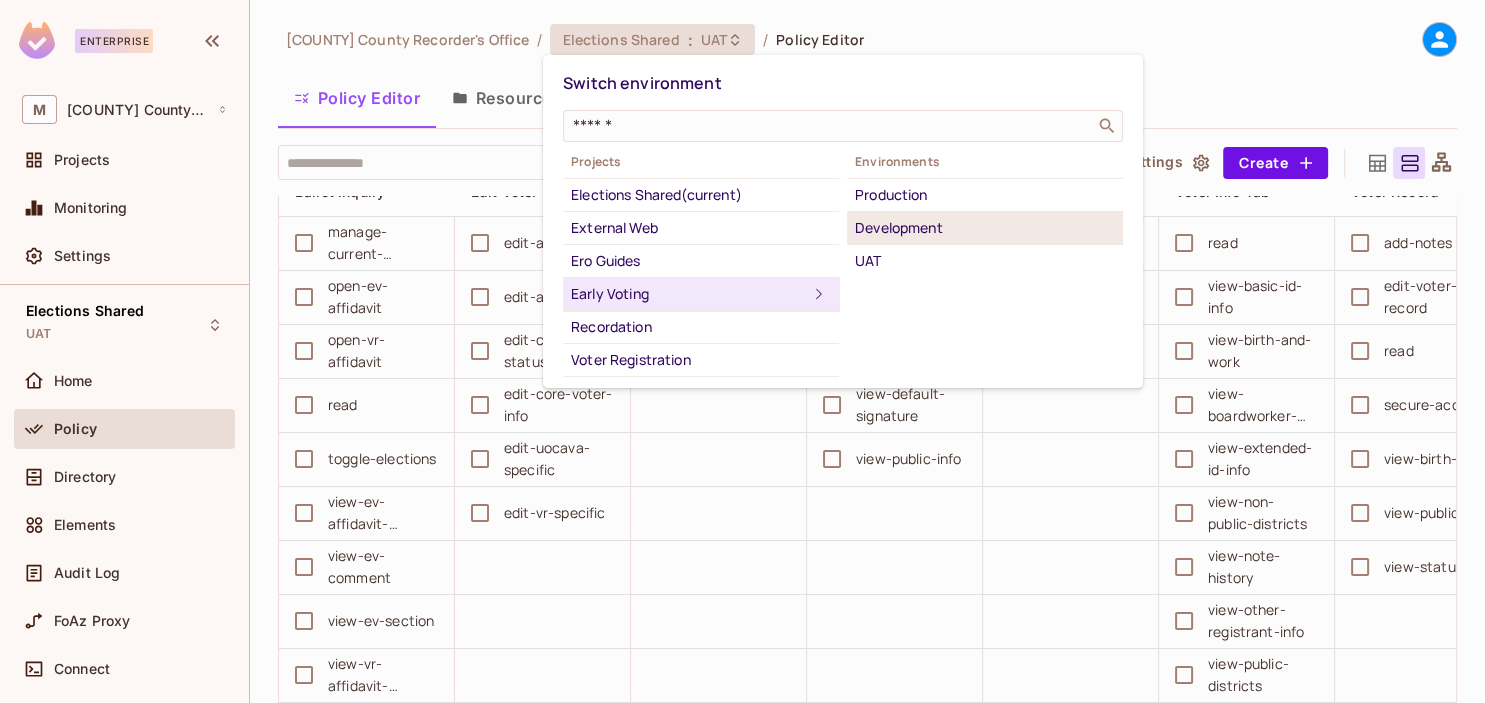 click on "Development" at bounding box center (985, 228) 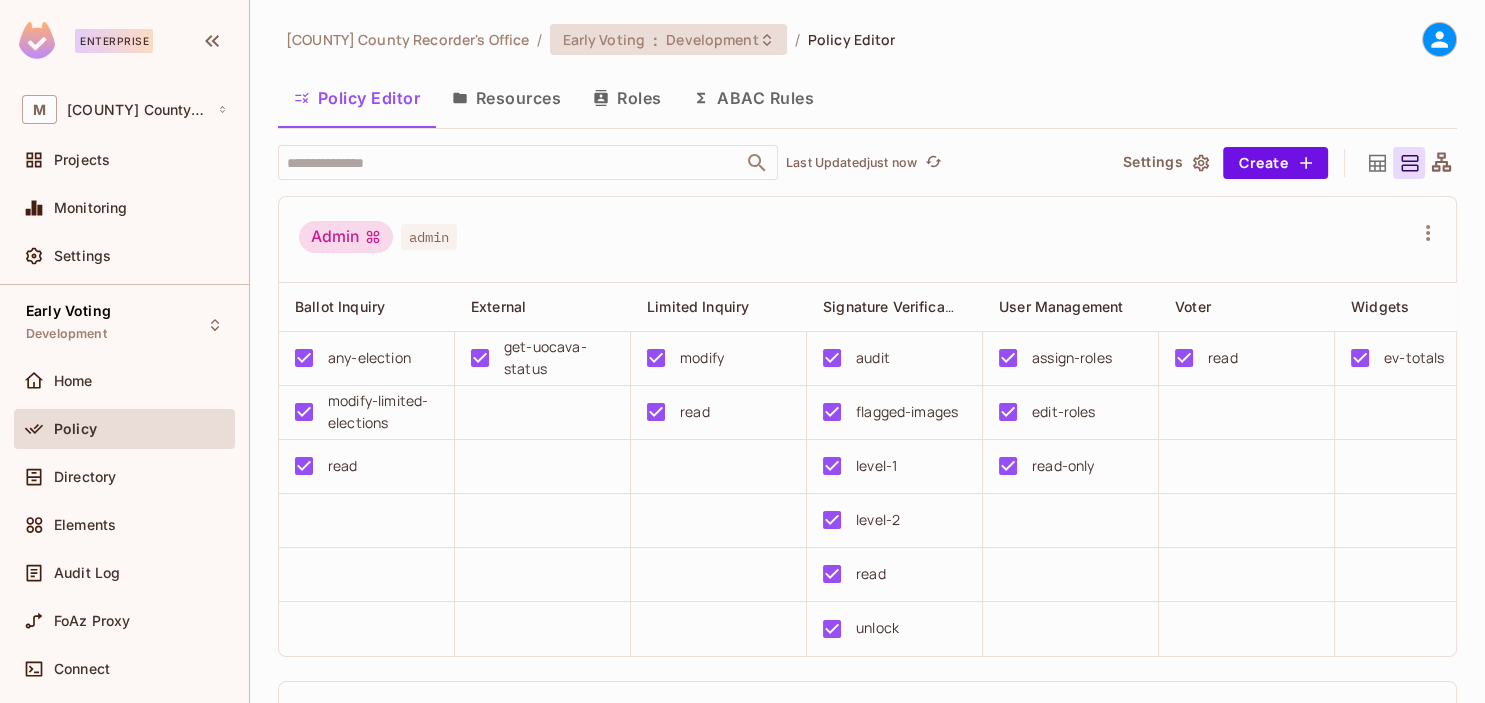 click on "Development" at bounding box center [712, 39] 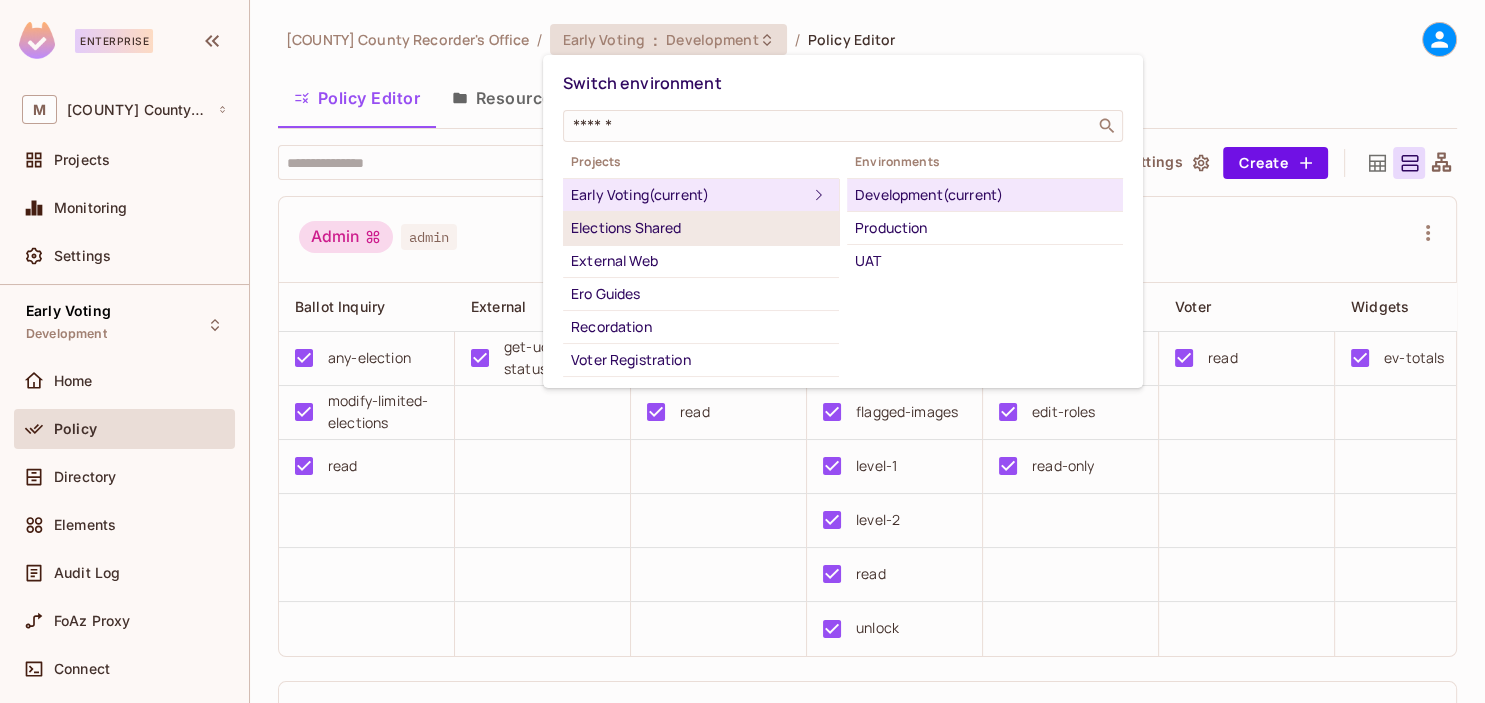 click on "Elections Shared" at bounding box center (701, 228) 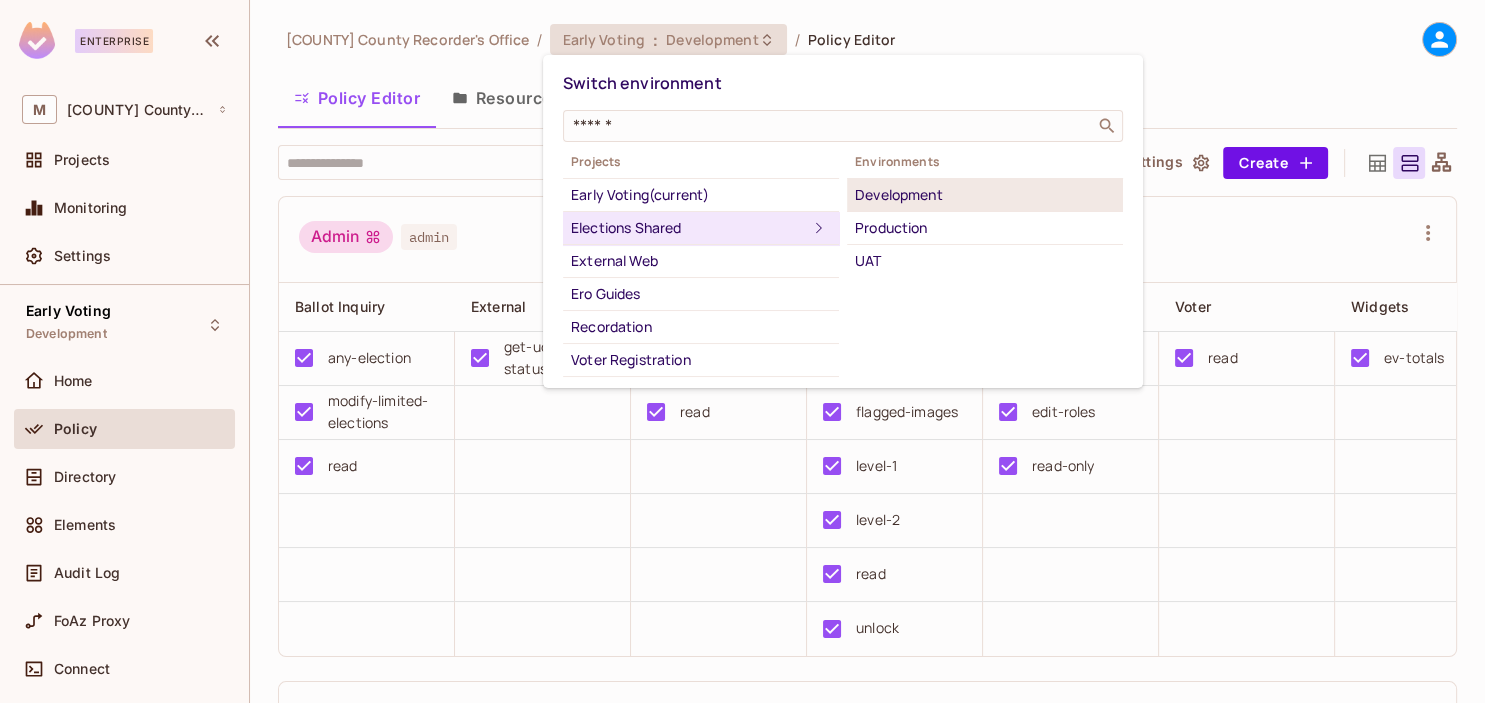 click on "Development" at bounding box center [985, 195] 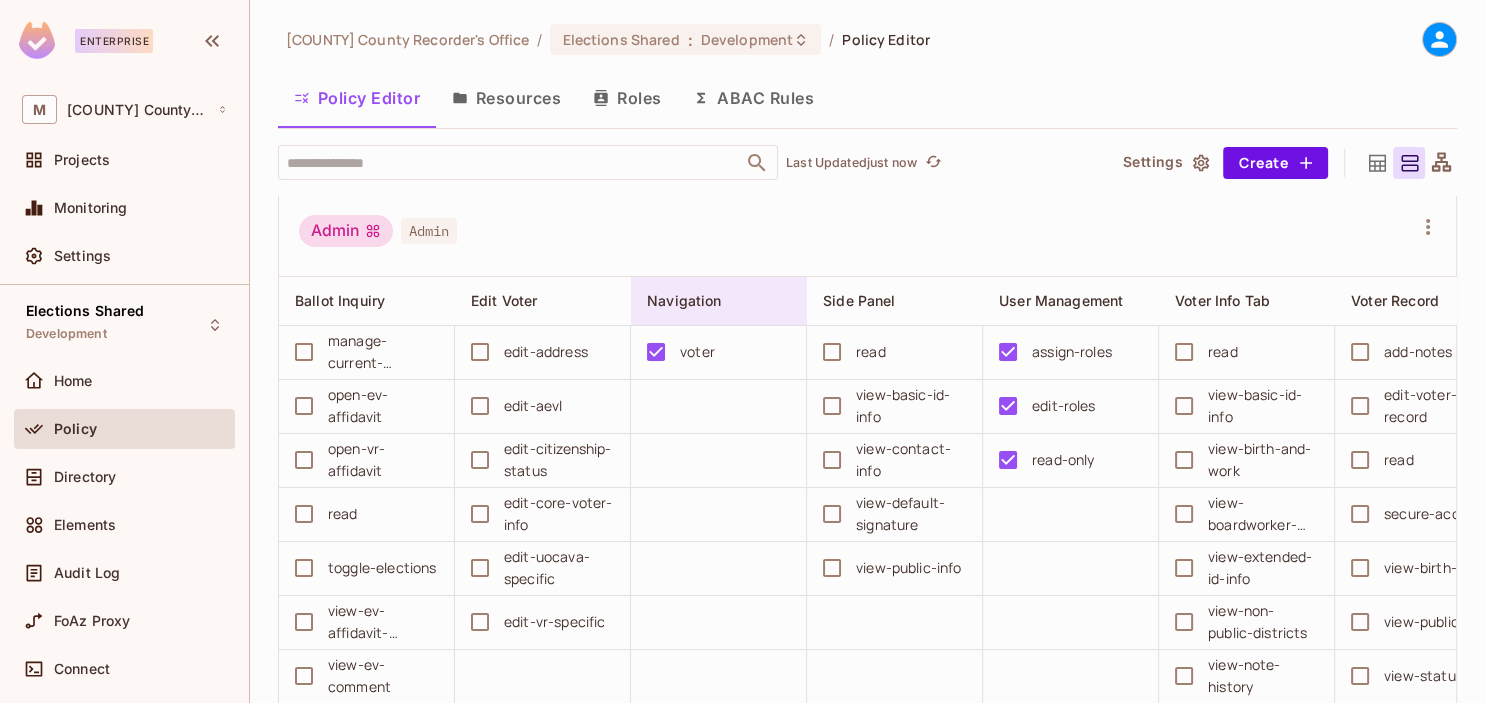 scroll, scrollTop: 0, scrollLeft: 0, axis: both 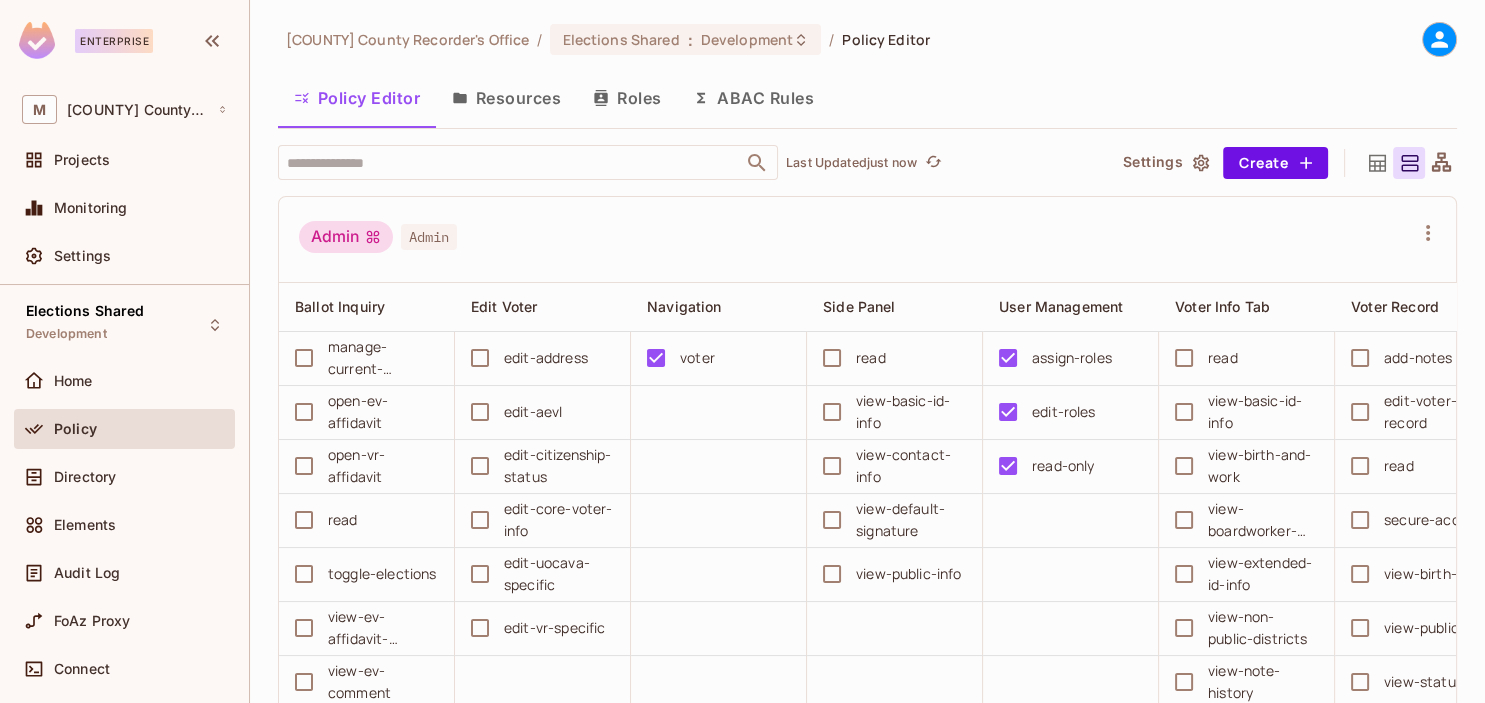click 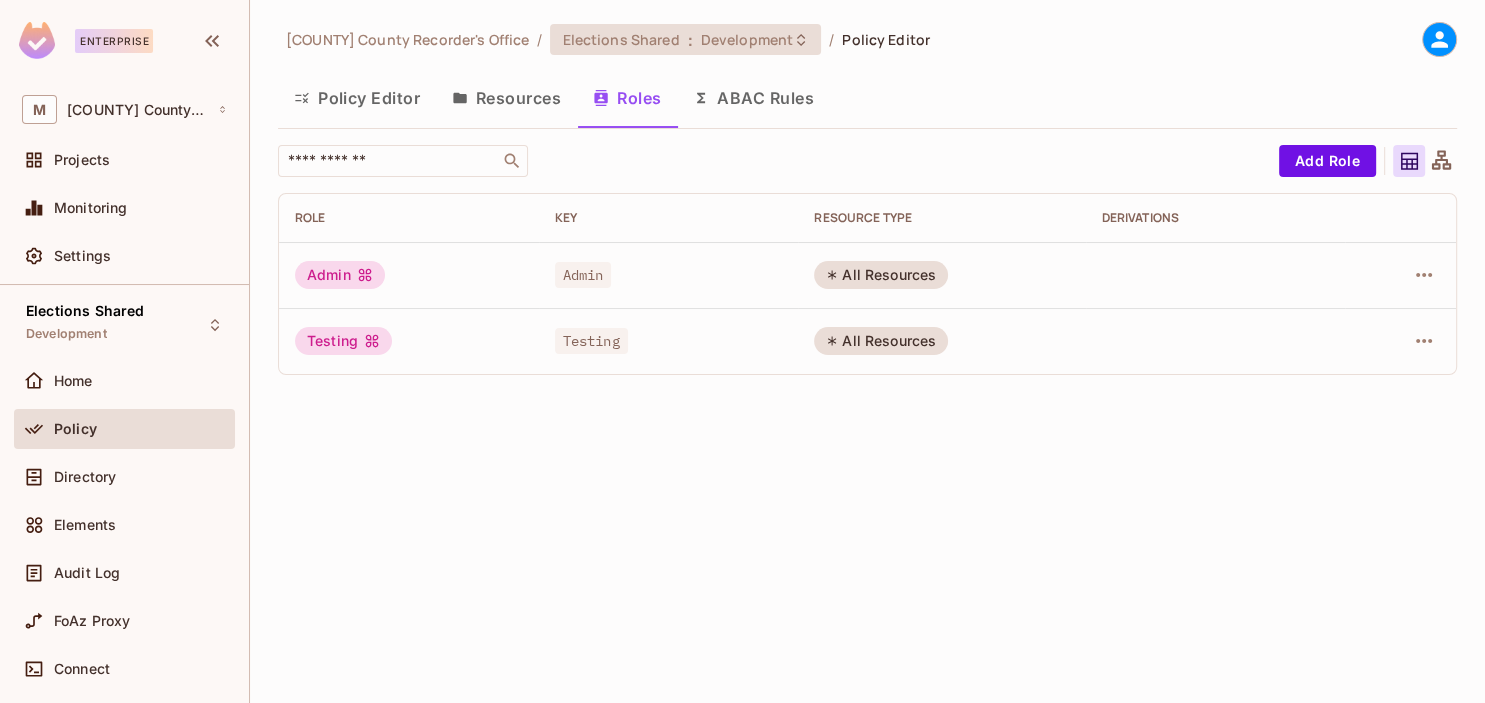 click on ":" at bounding box center [690, 40] 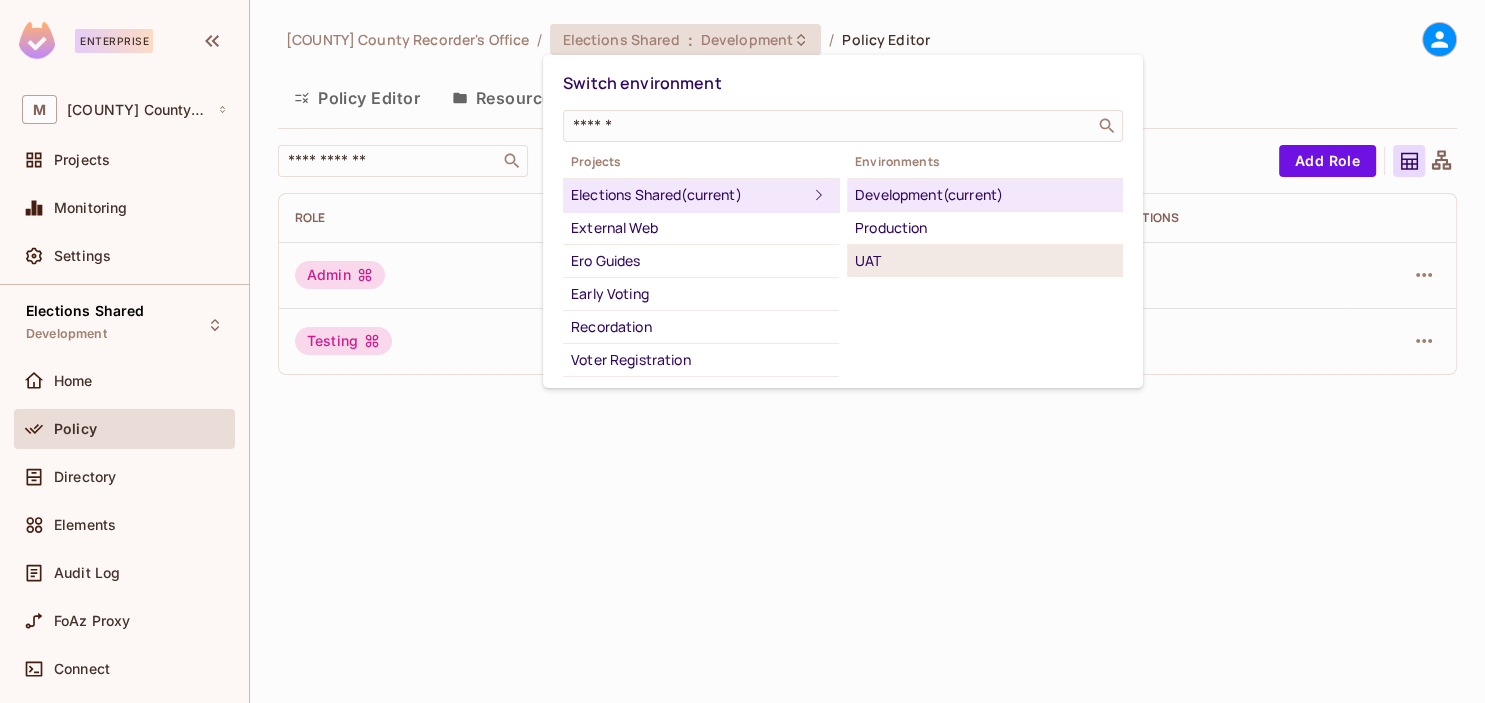 click on "UAT" at bounding box center [985, 261] 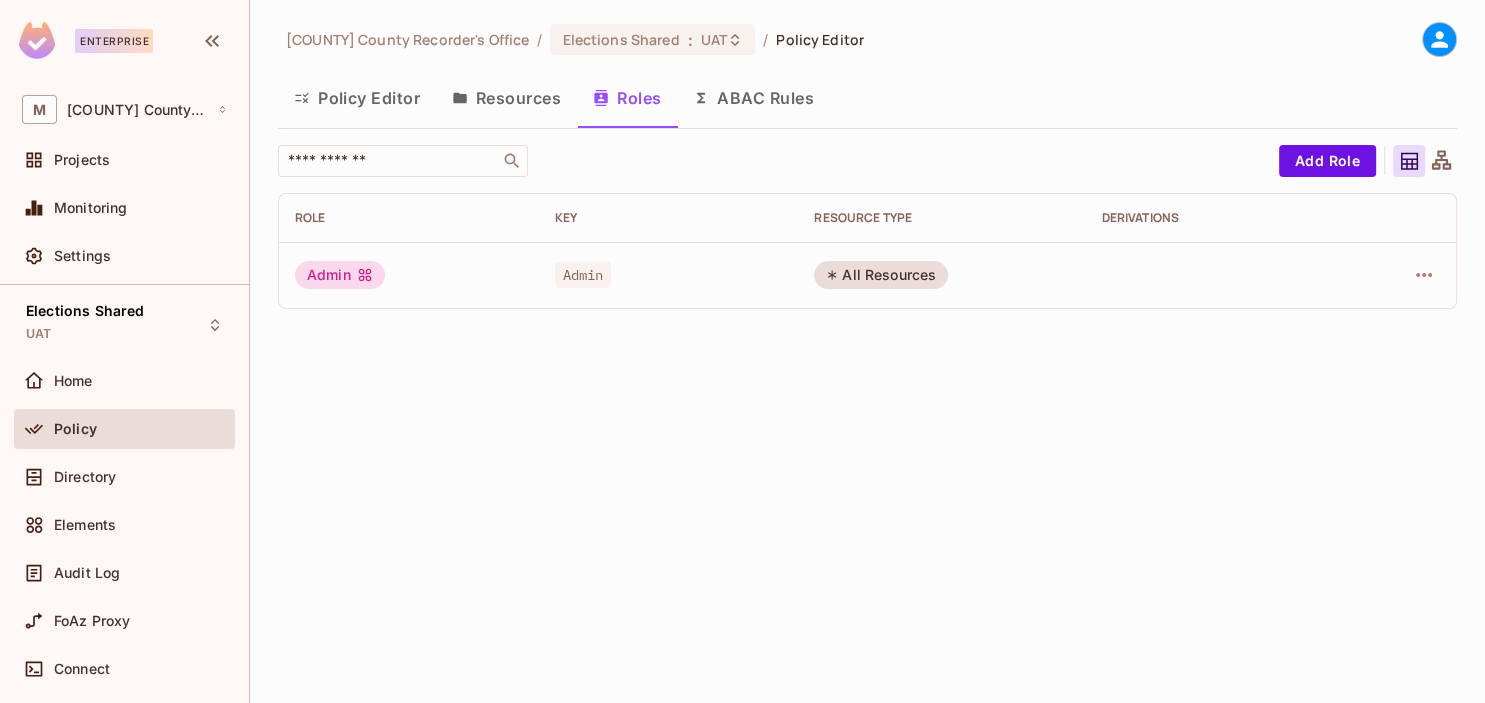 click on "Resources" at bounding box center [506, 98] 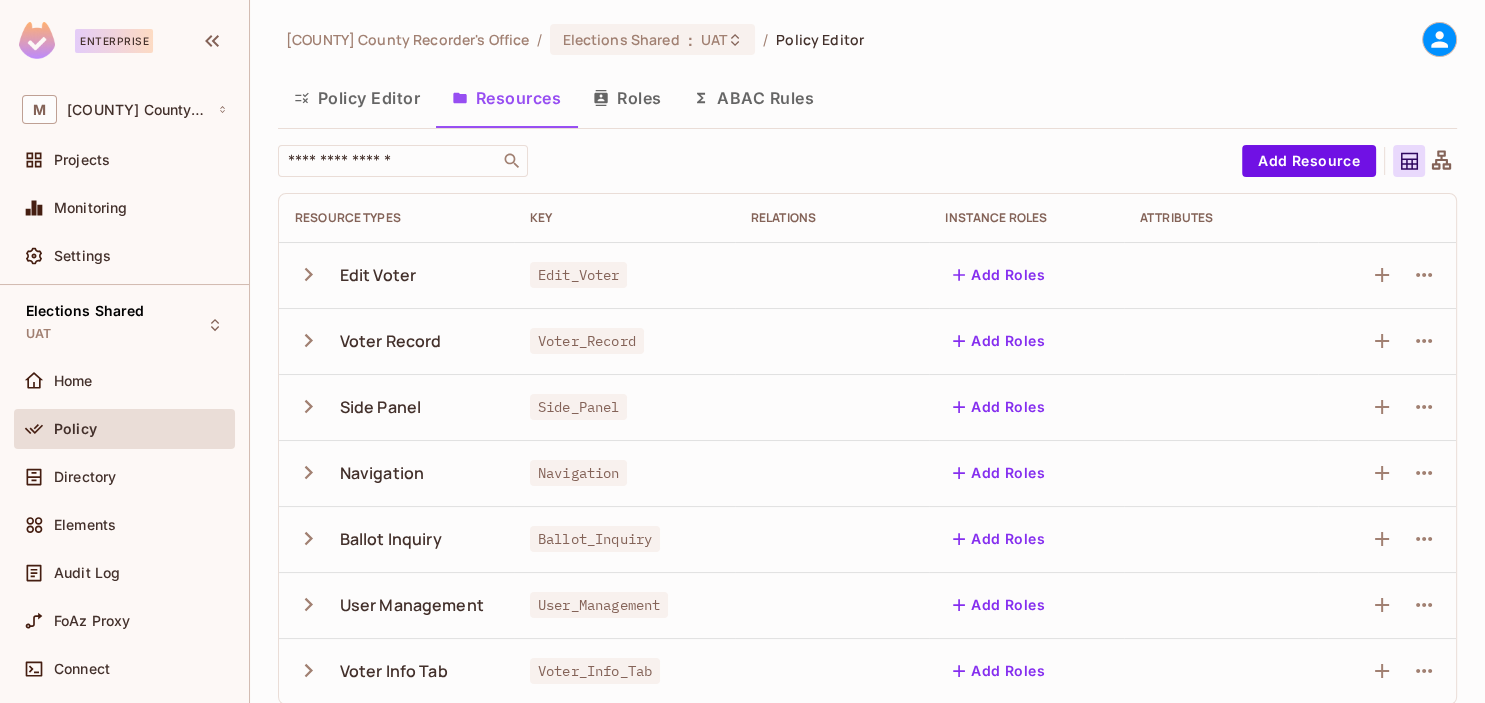 click on "Roles" at bounding box center [627, 98] 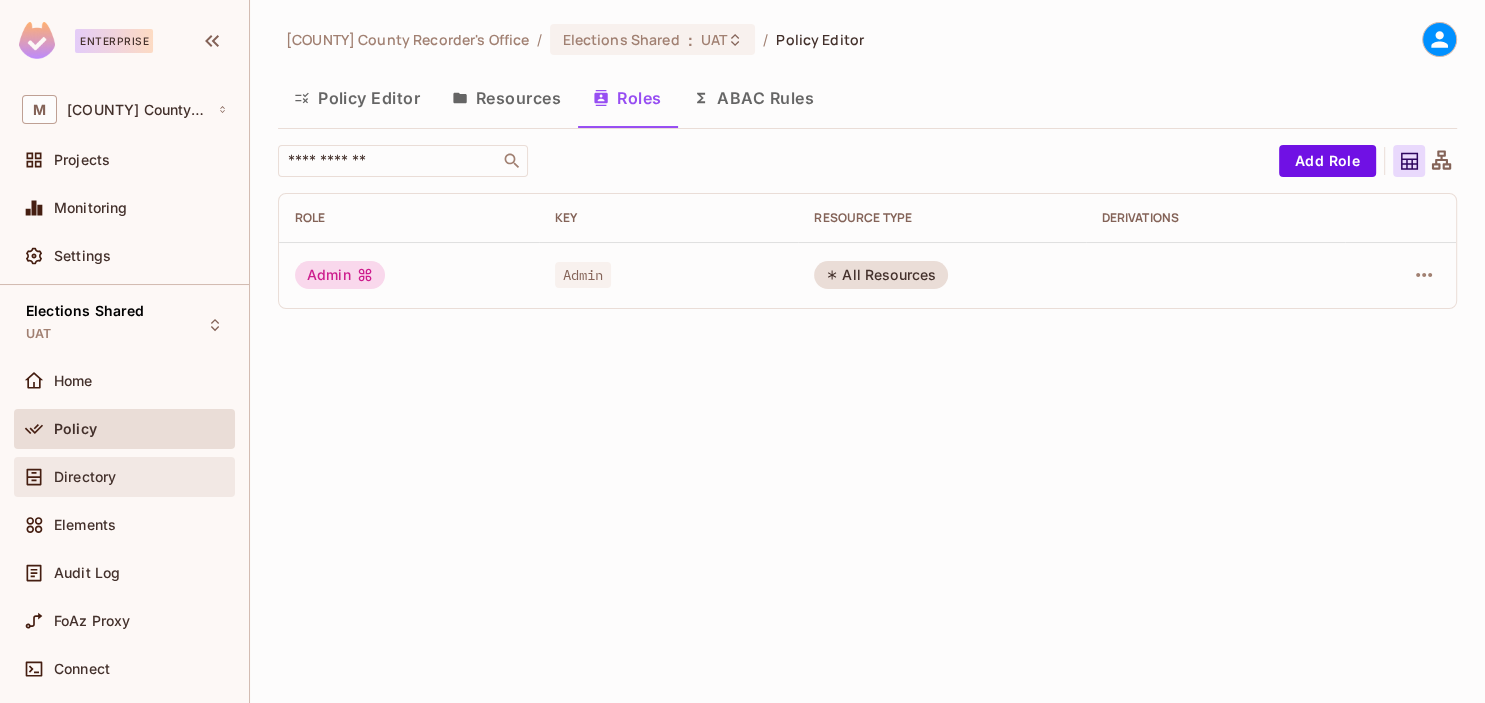 click on "Directory" at bounding box center [85, 477] 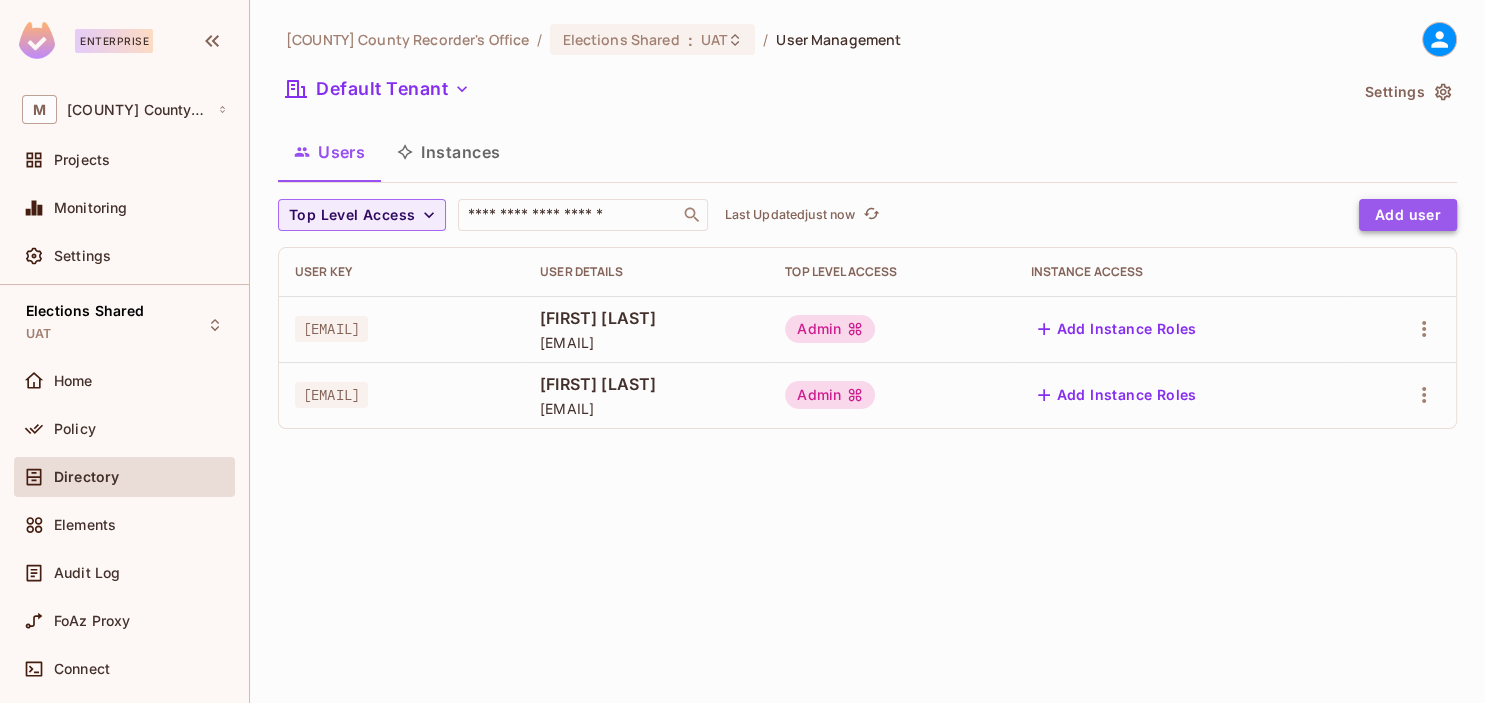 click on "Add user" at bounding box center [1408, 215] 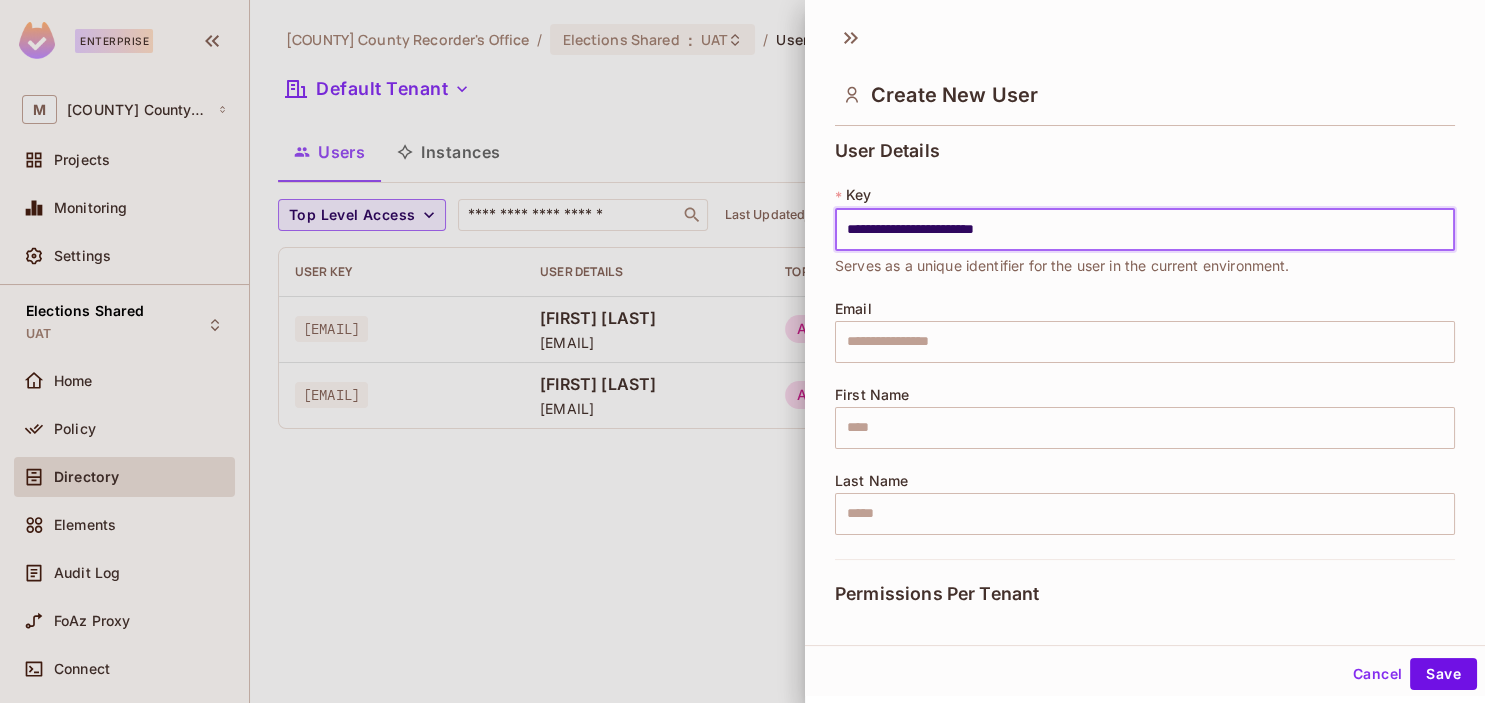 type on "**********" 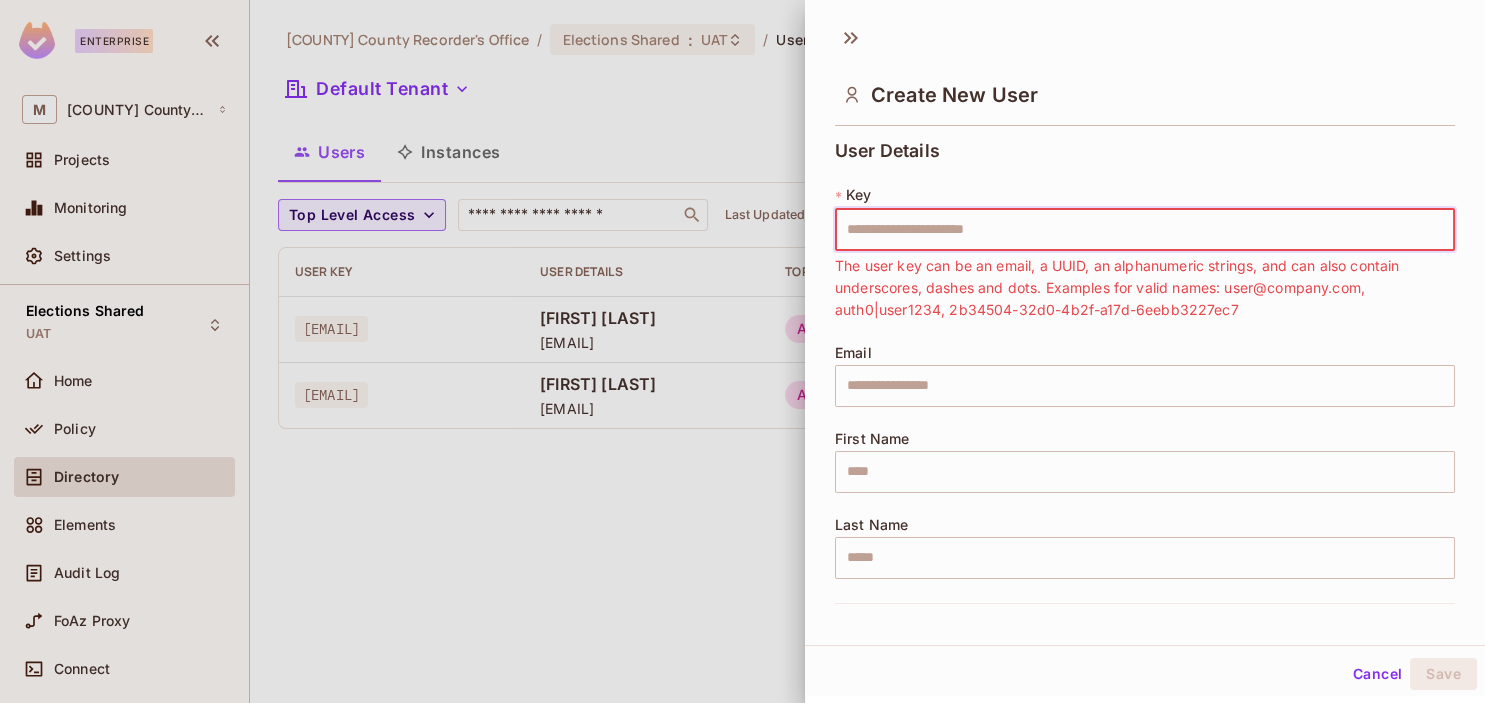 type 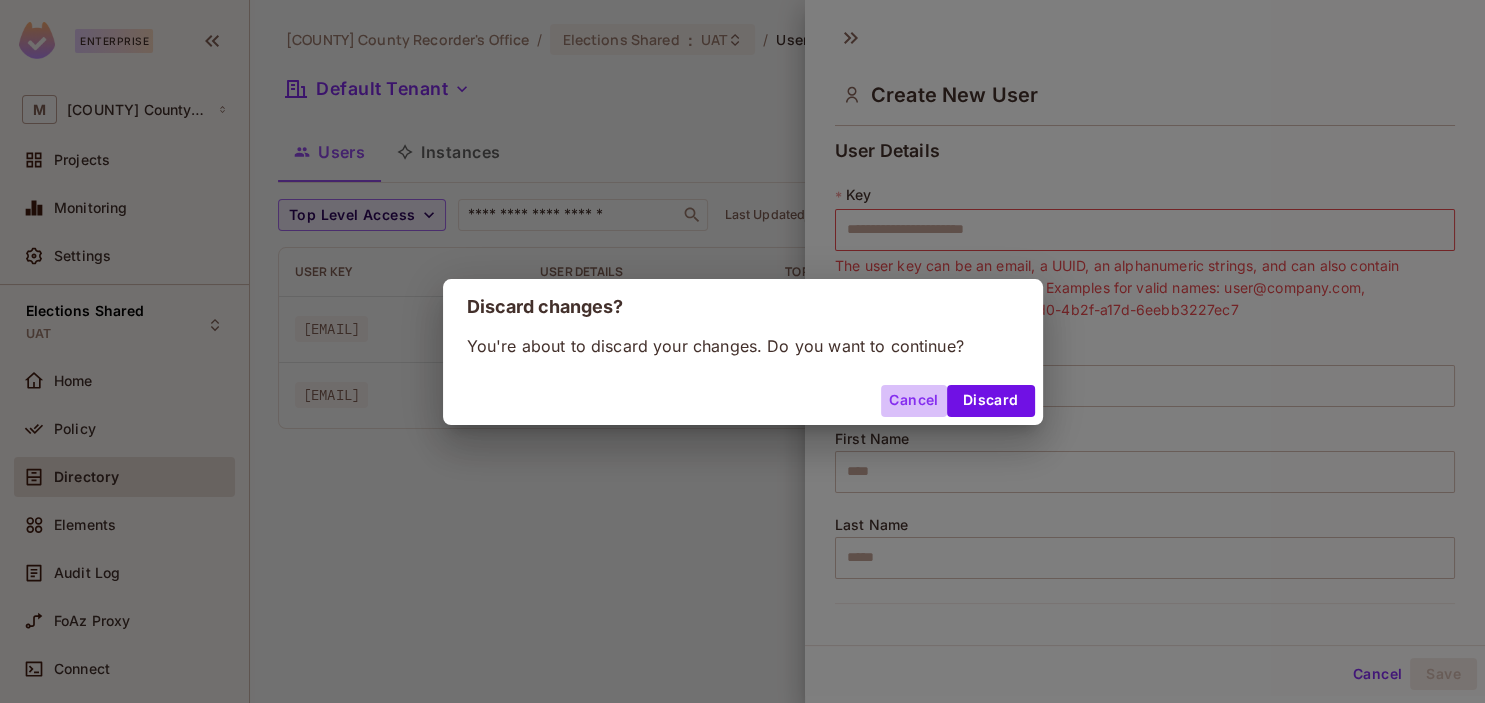click on "Cancel" at bounding box center (913, 401) 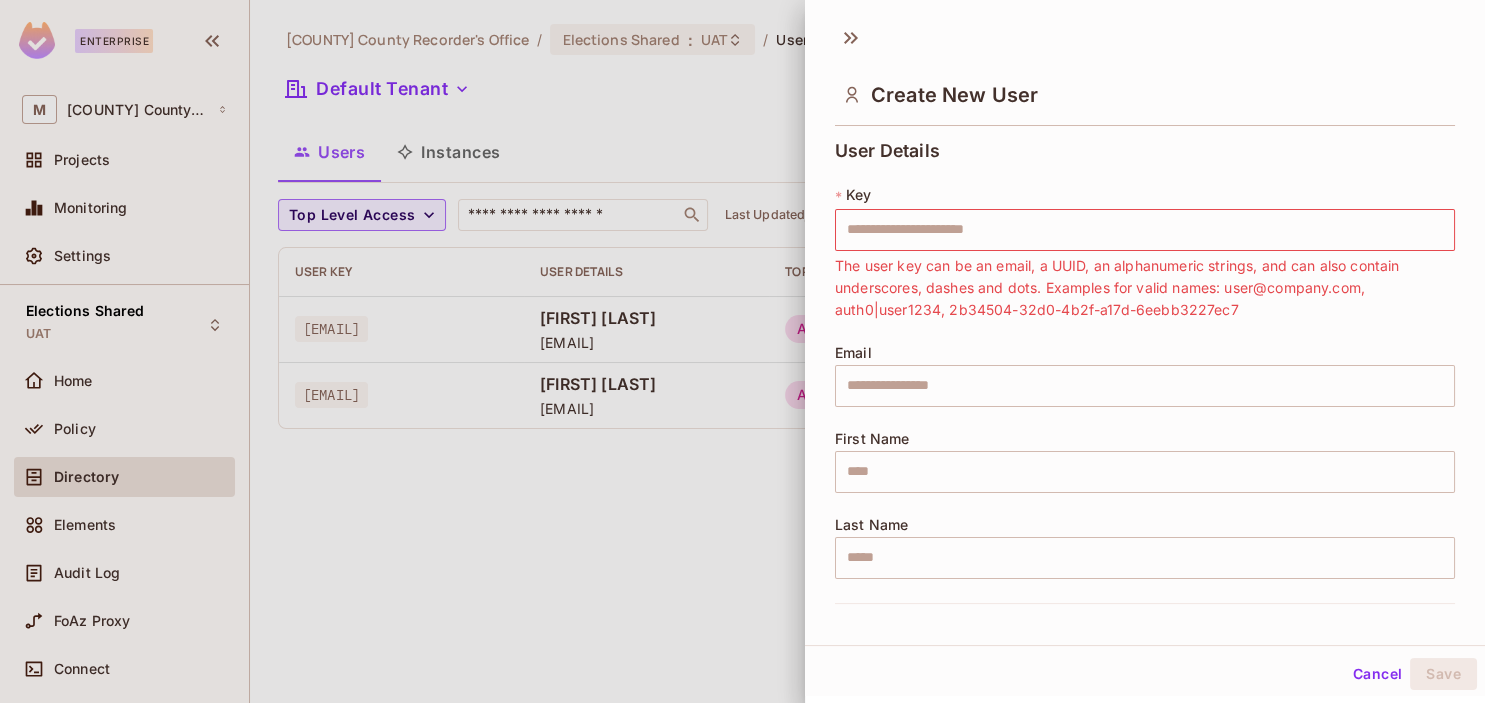 click at bounding box center (742, 351) 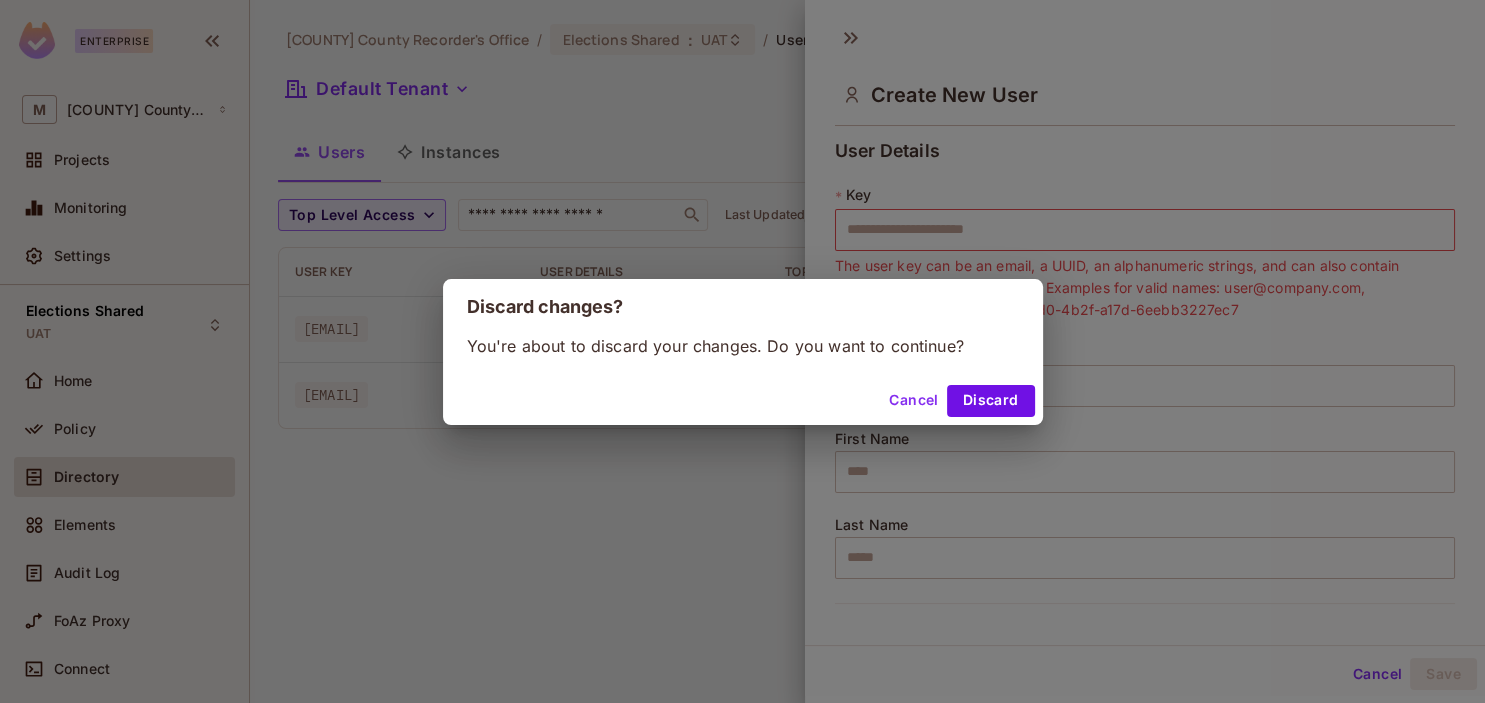 click on "Cancel" at bounding box center (913, 401) 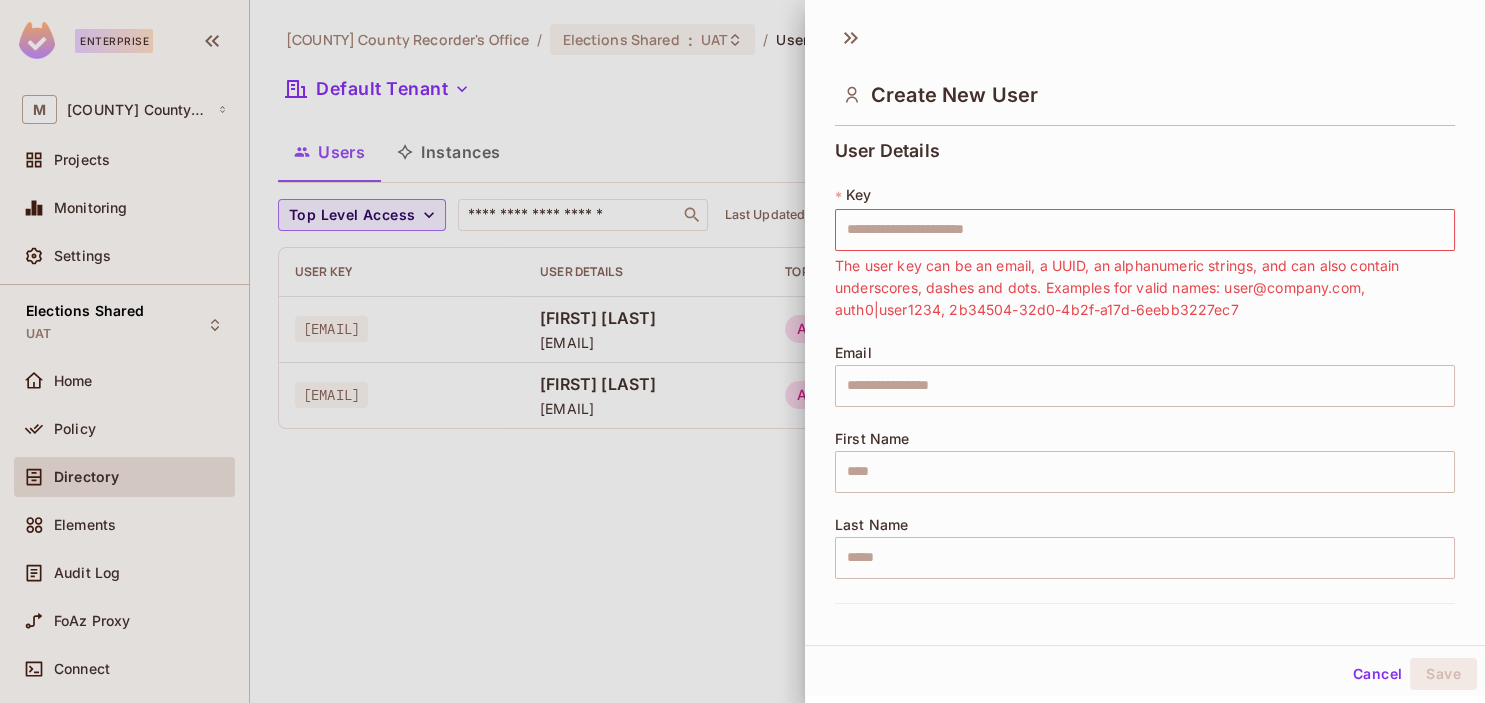 click on "Cancel" at bounding box center [1377, 674] 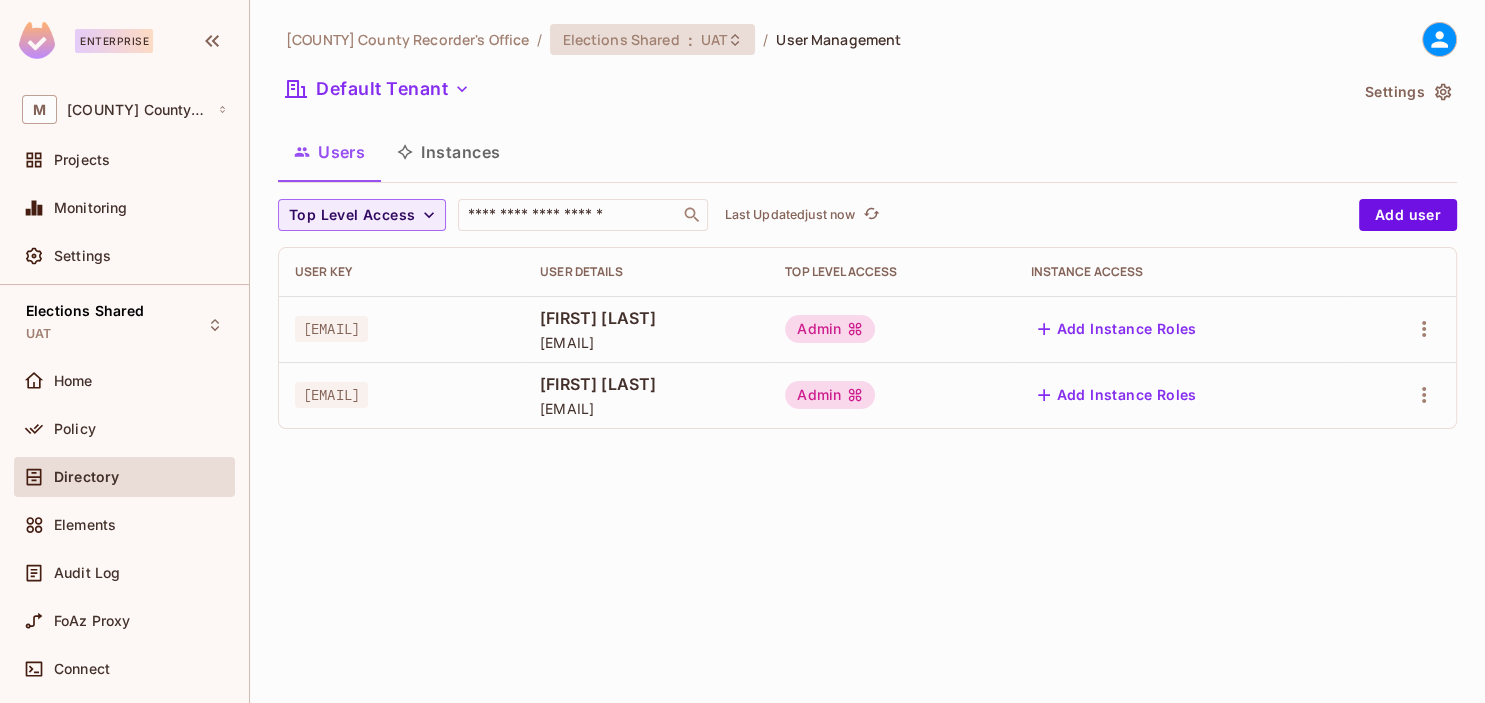 click on "UAT" at bounding box center (714, 39) 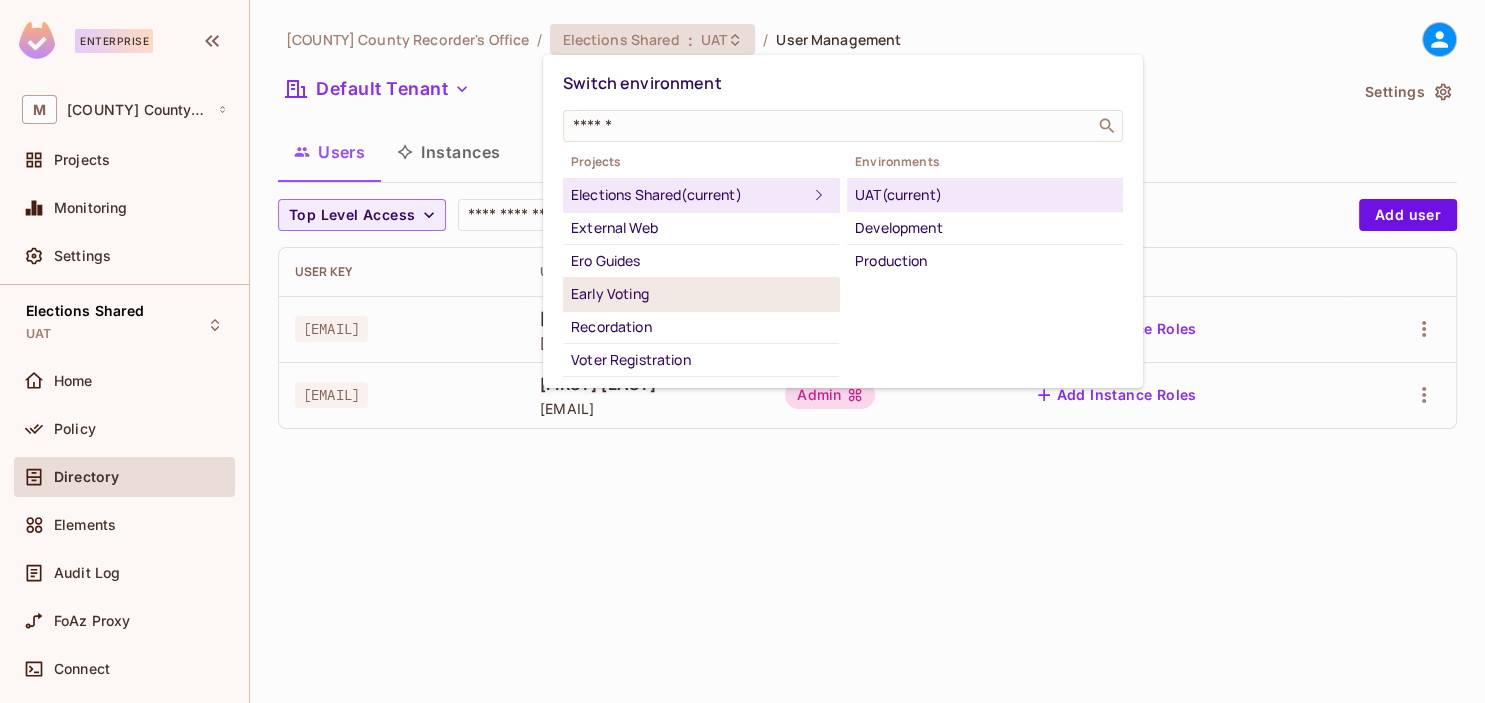 click on "Early Voting" at bounding box center [701, 294] 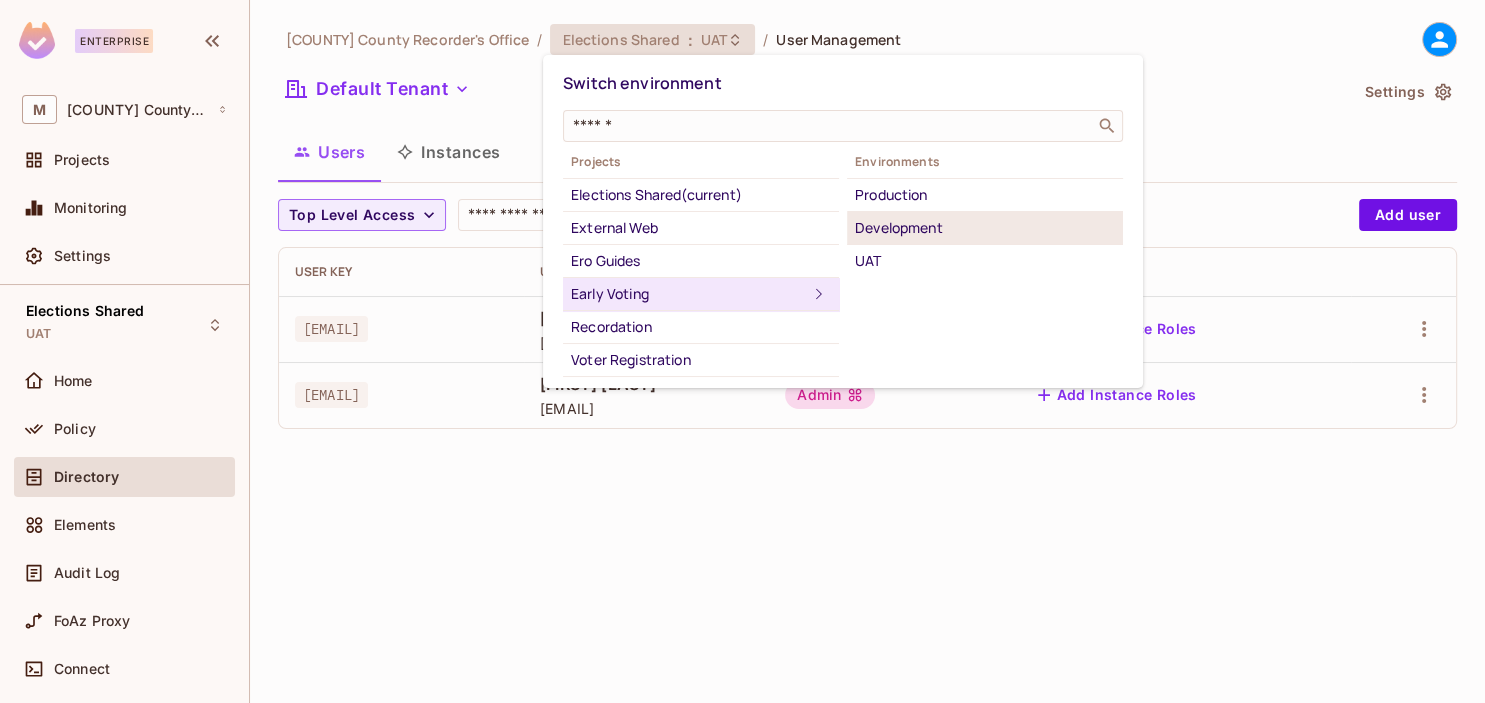 click on "Development" at bounding box center [985, 228] 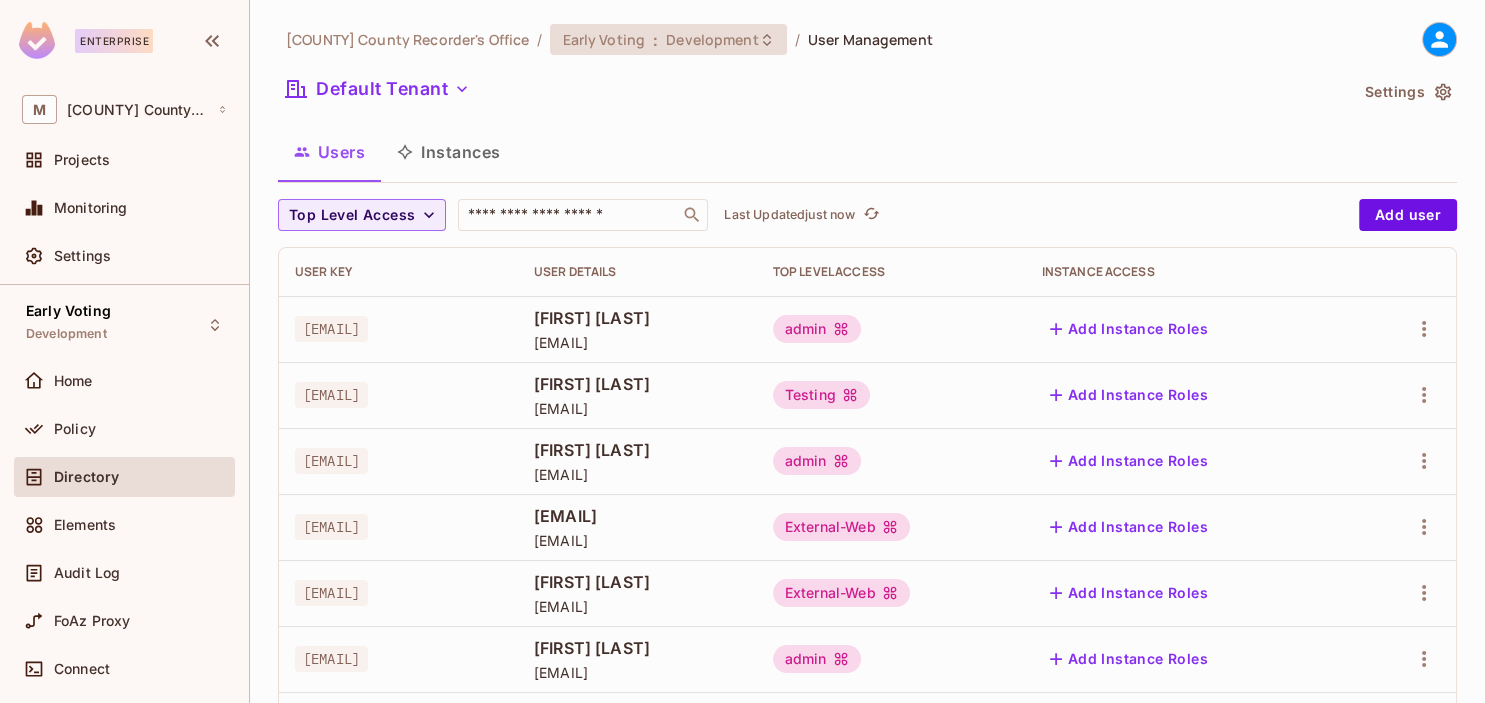 click on "Development" at bounding box center [712, 39] 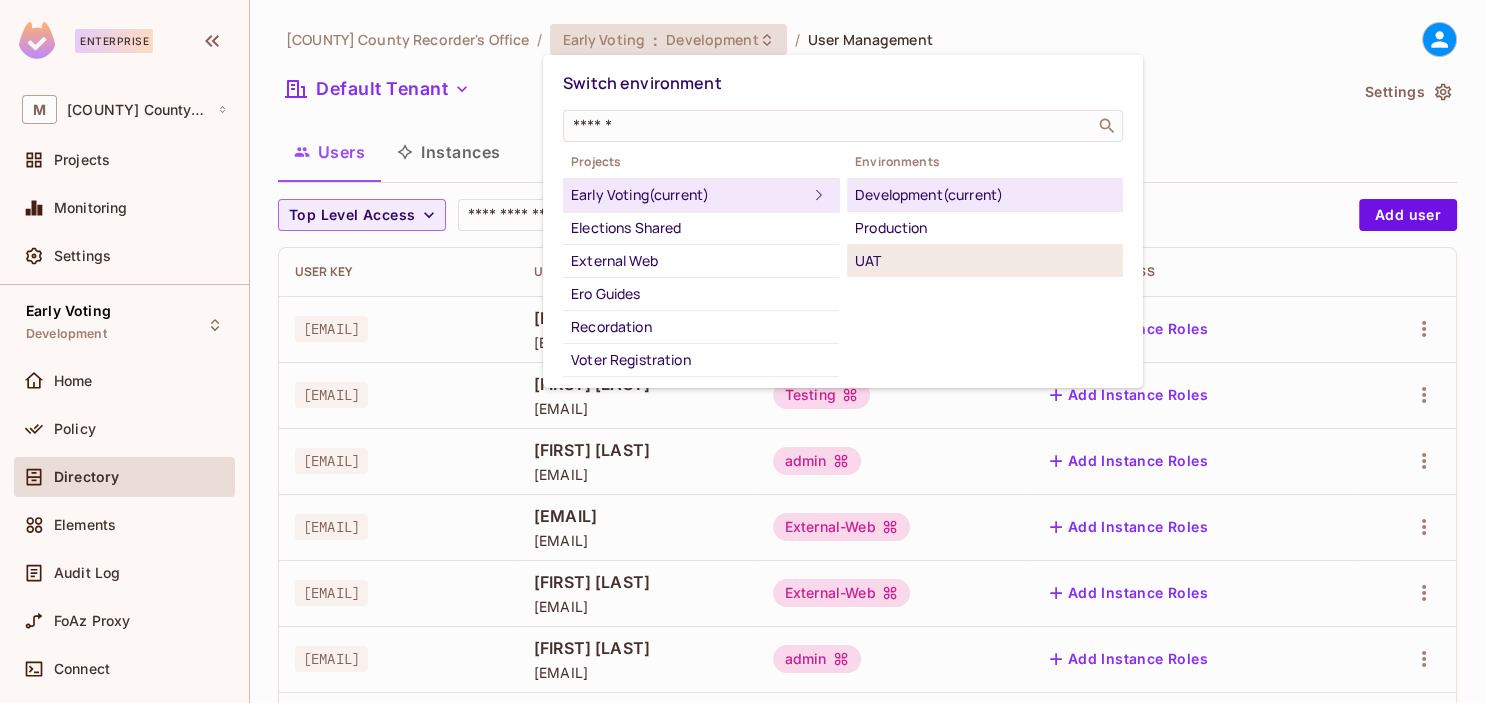 click on "UAT" at bounding box center [985, 261] 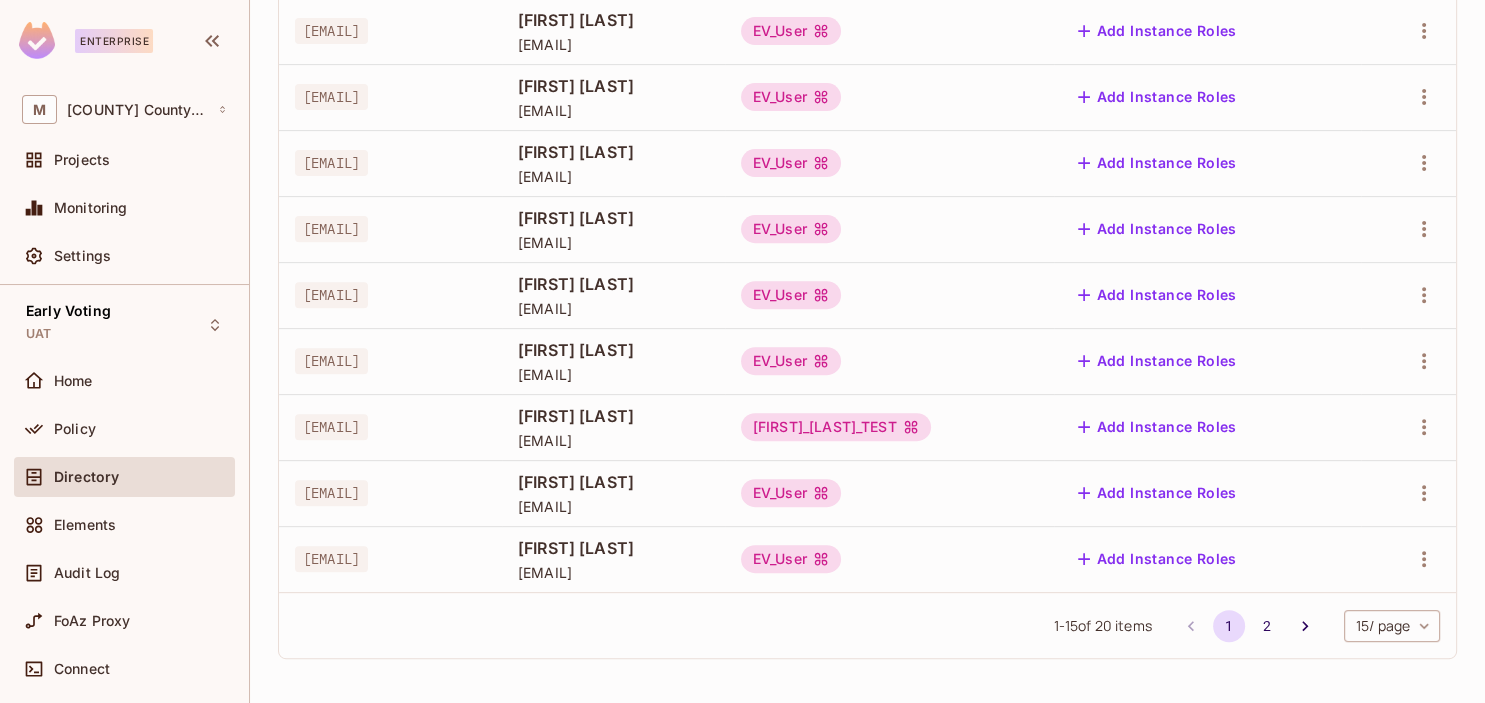 scroll, scrollTop: 0, scrollLeft: 0, axis: both 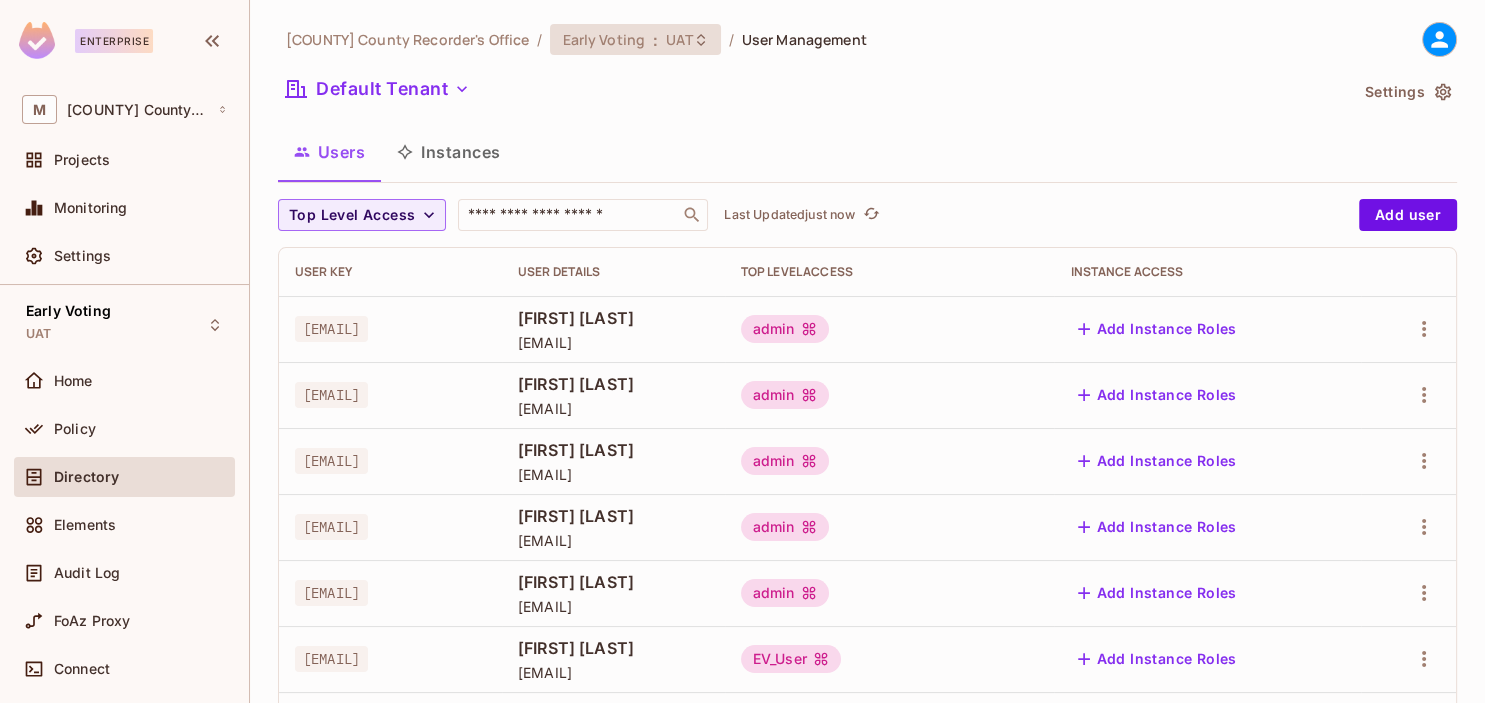 click on "Early Voting" at bounding box center [603, 39] 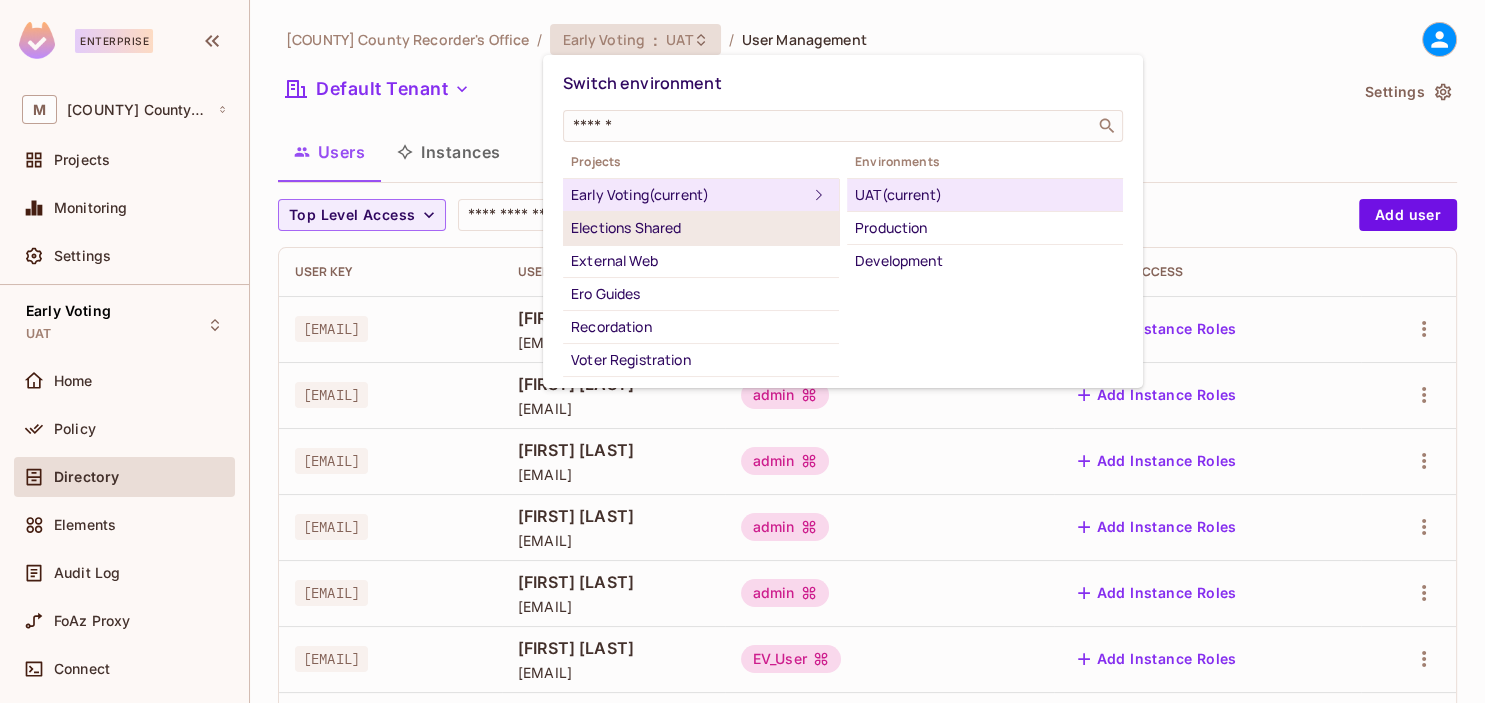 click on "Elections Shared" at bounding box center [701, 228] 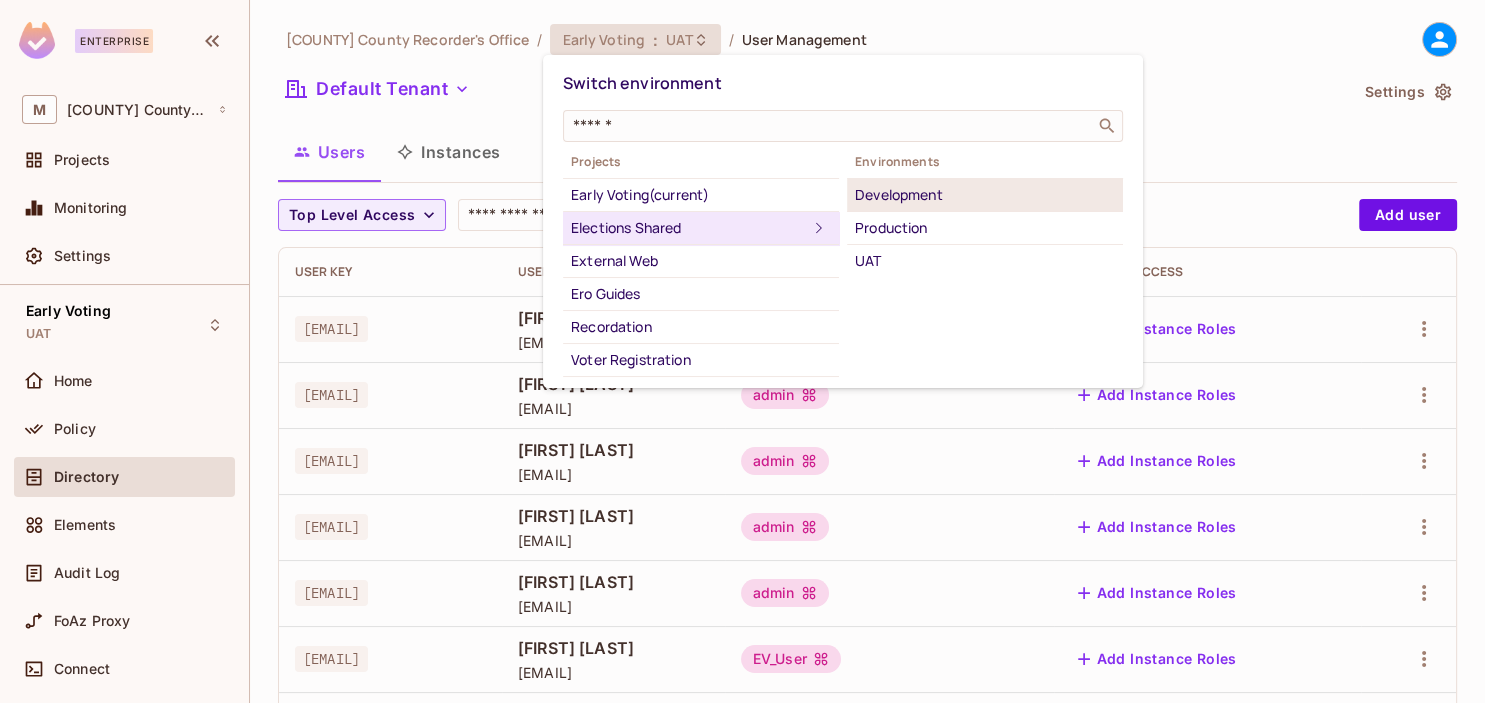 click on "Development" at bounding box center (985, 195) 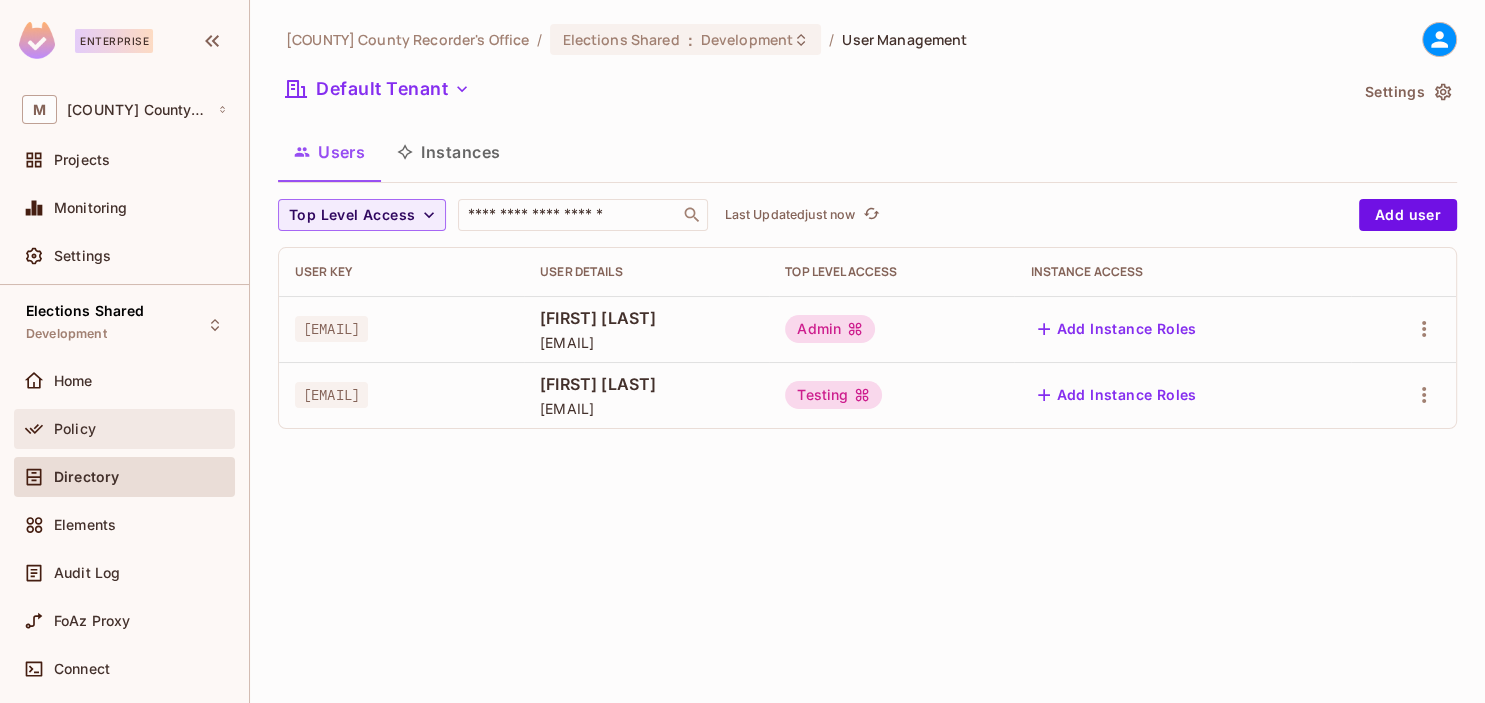 click on "Policy" at bounding box center (75, 429) 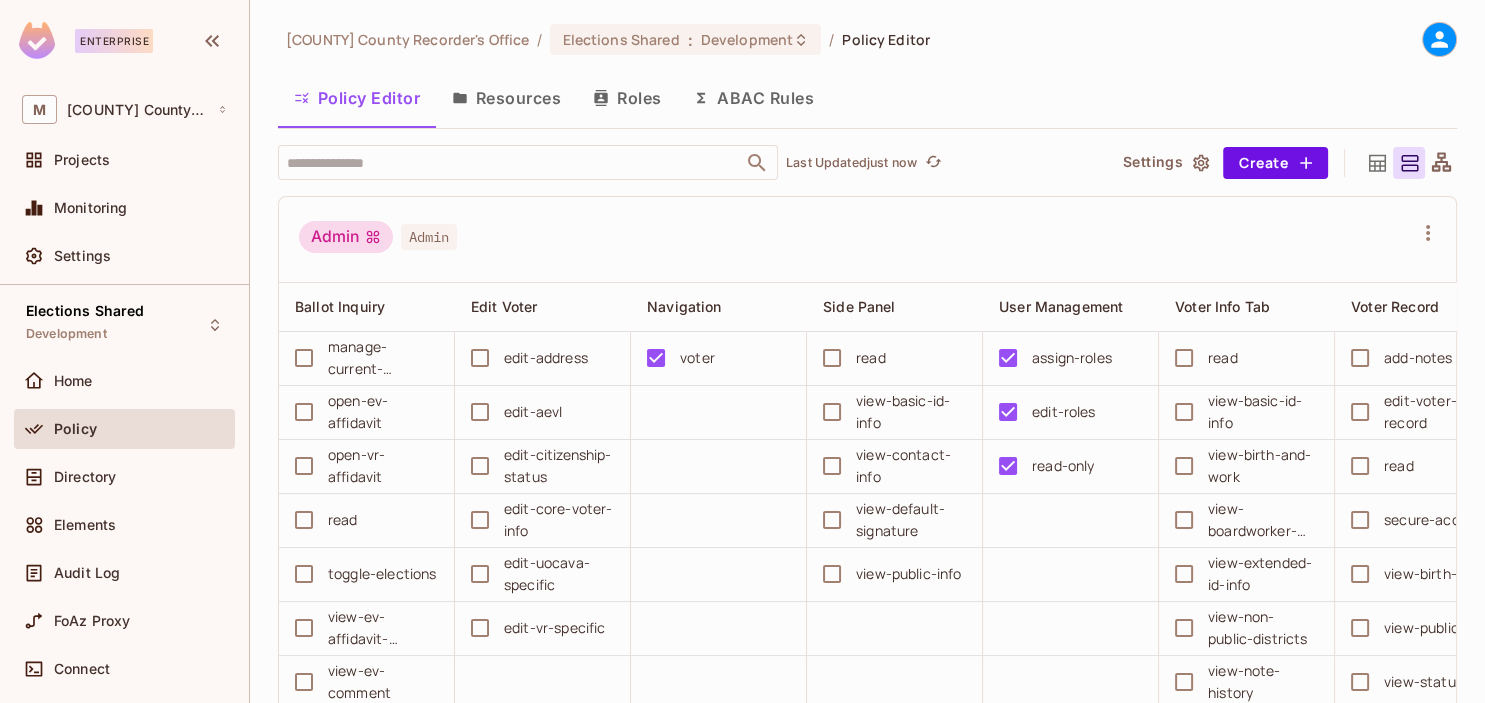 scroll, scrollTop: 115, scrollLeft: 0, axis: vertical 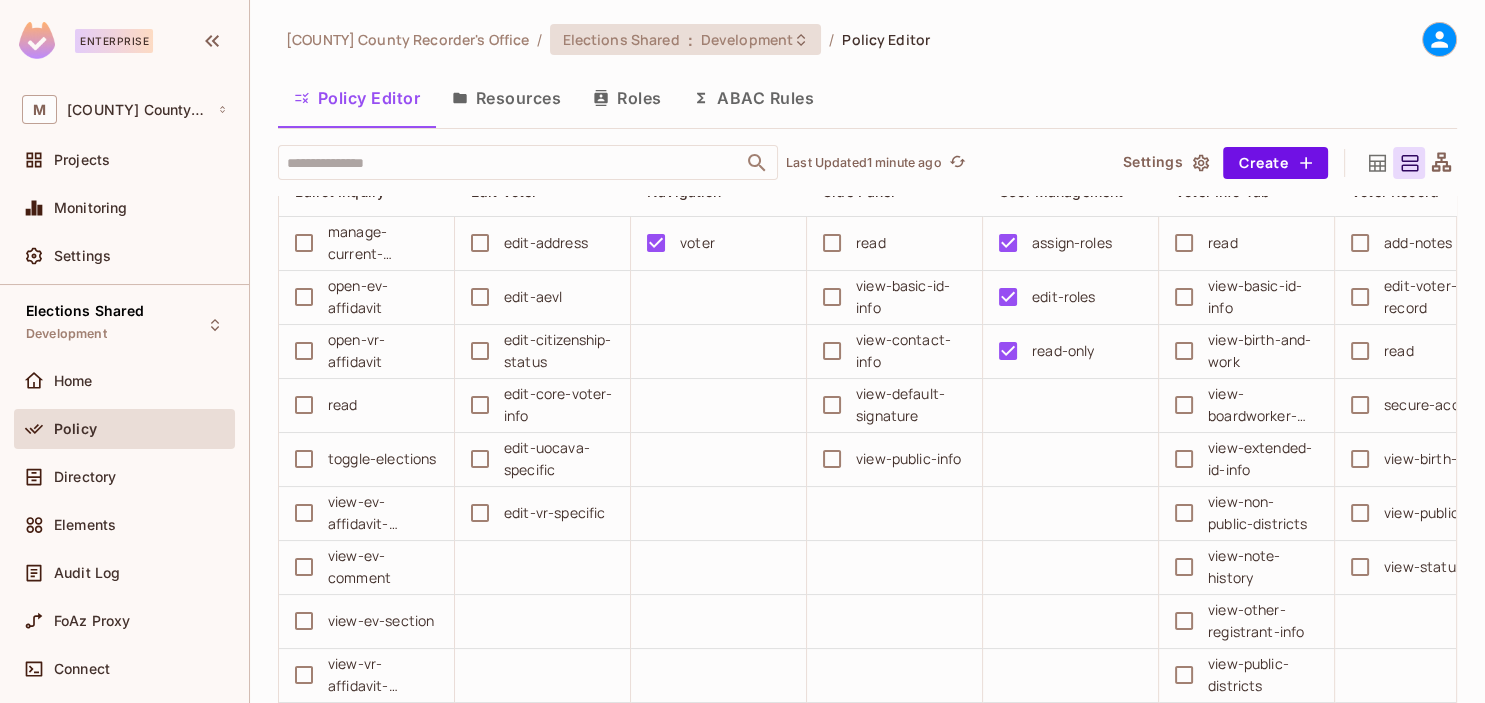 click on "Development" at bounding box center [747, 39] 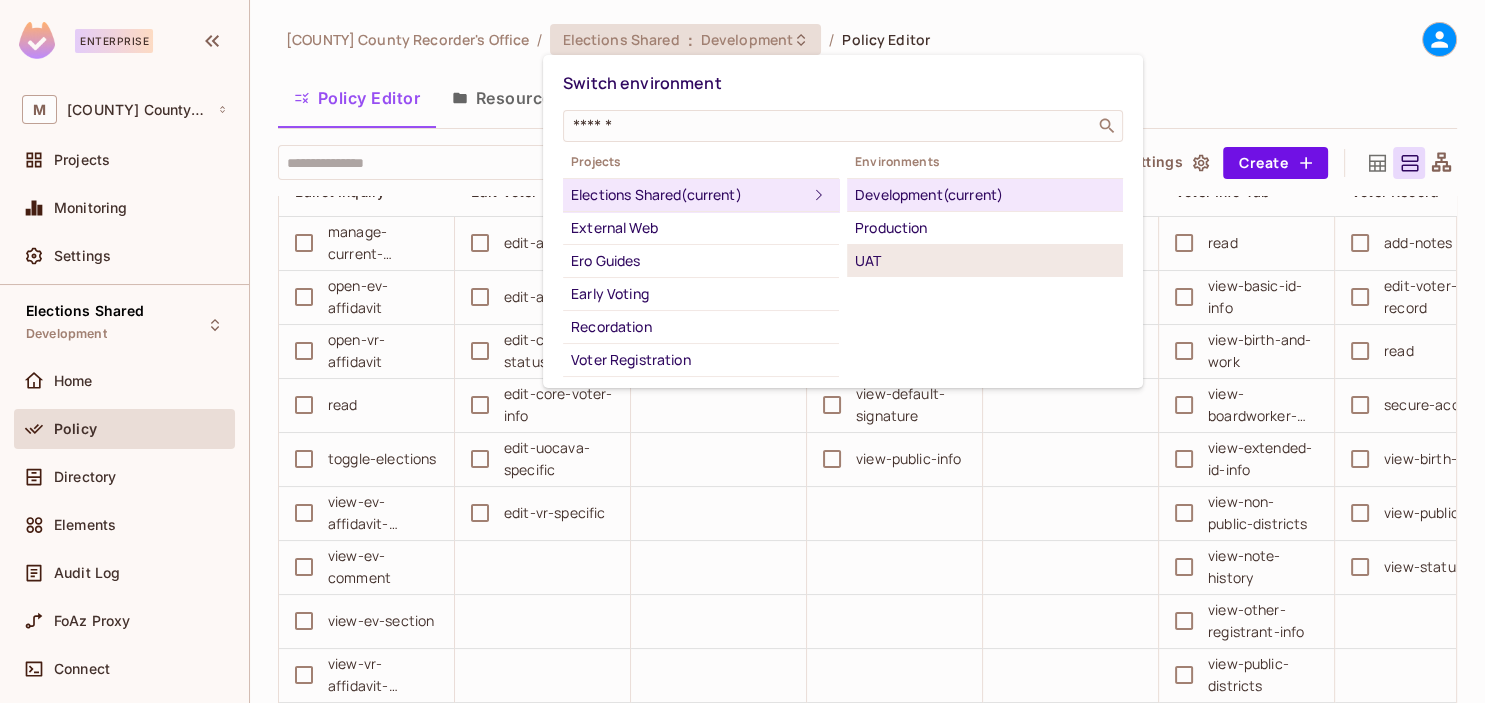 click on "UAT" at bounding box center (985, 261) 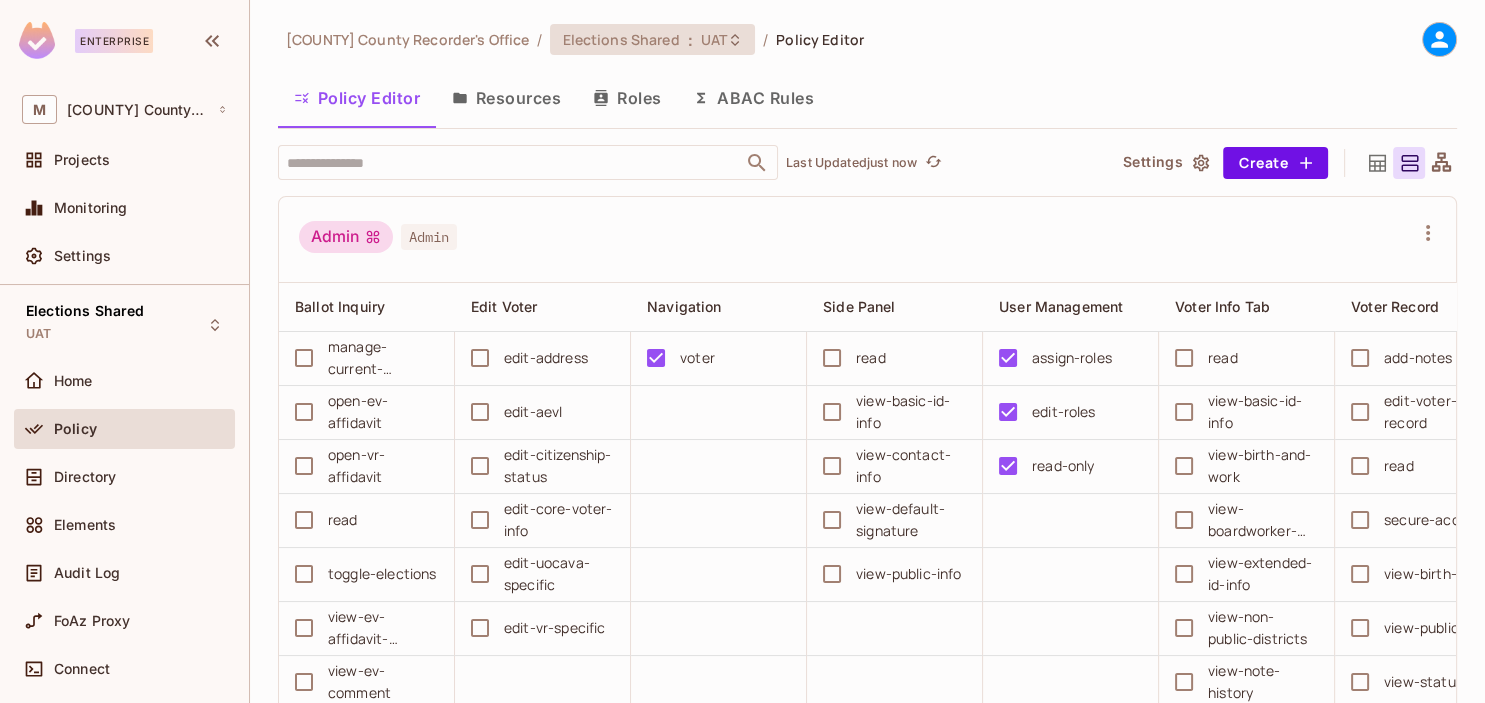 click on ":" at bounding box center (690, 40) 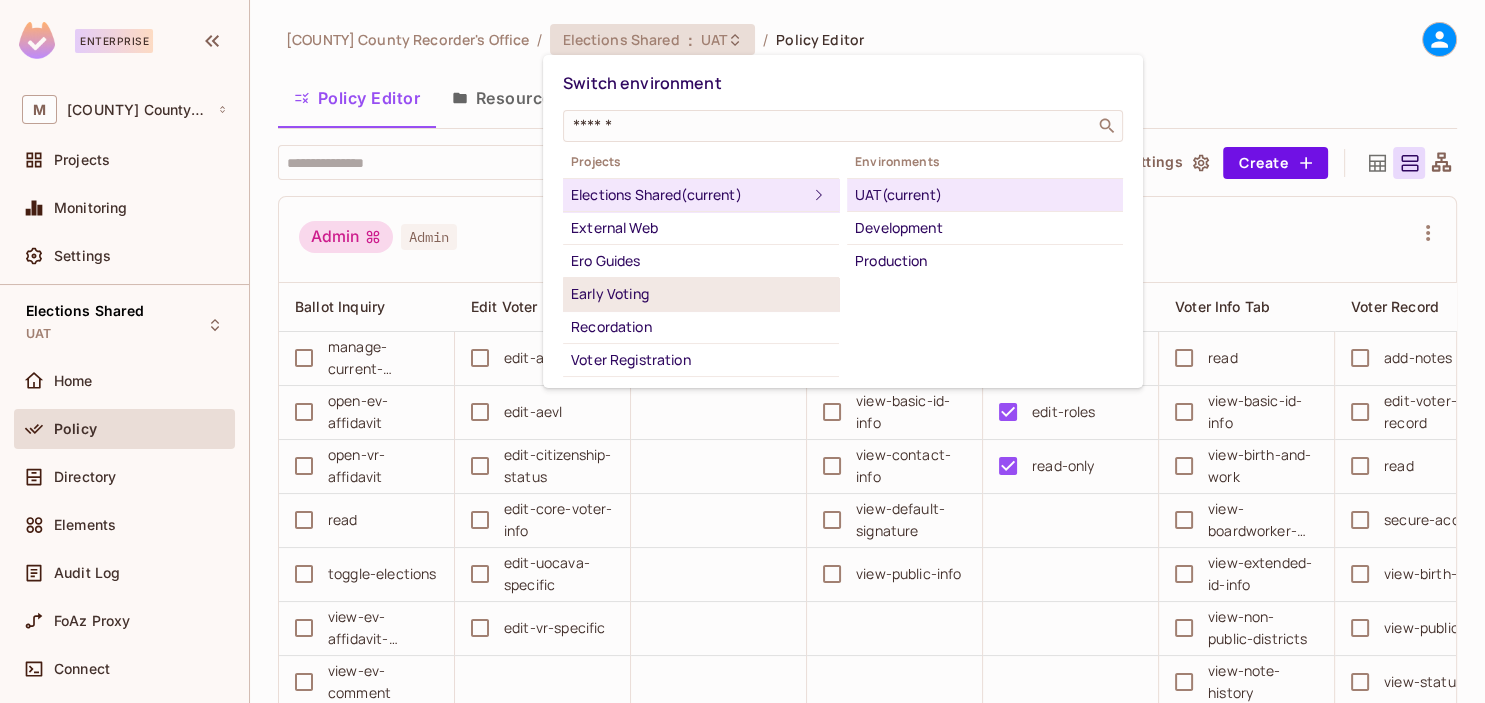 click on "Early Voting" at bounding box center (701, 294) 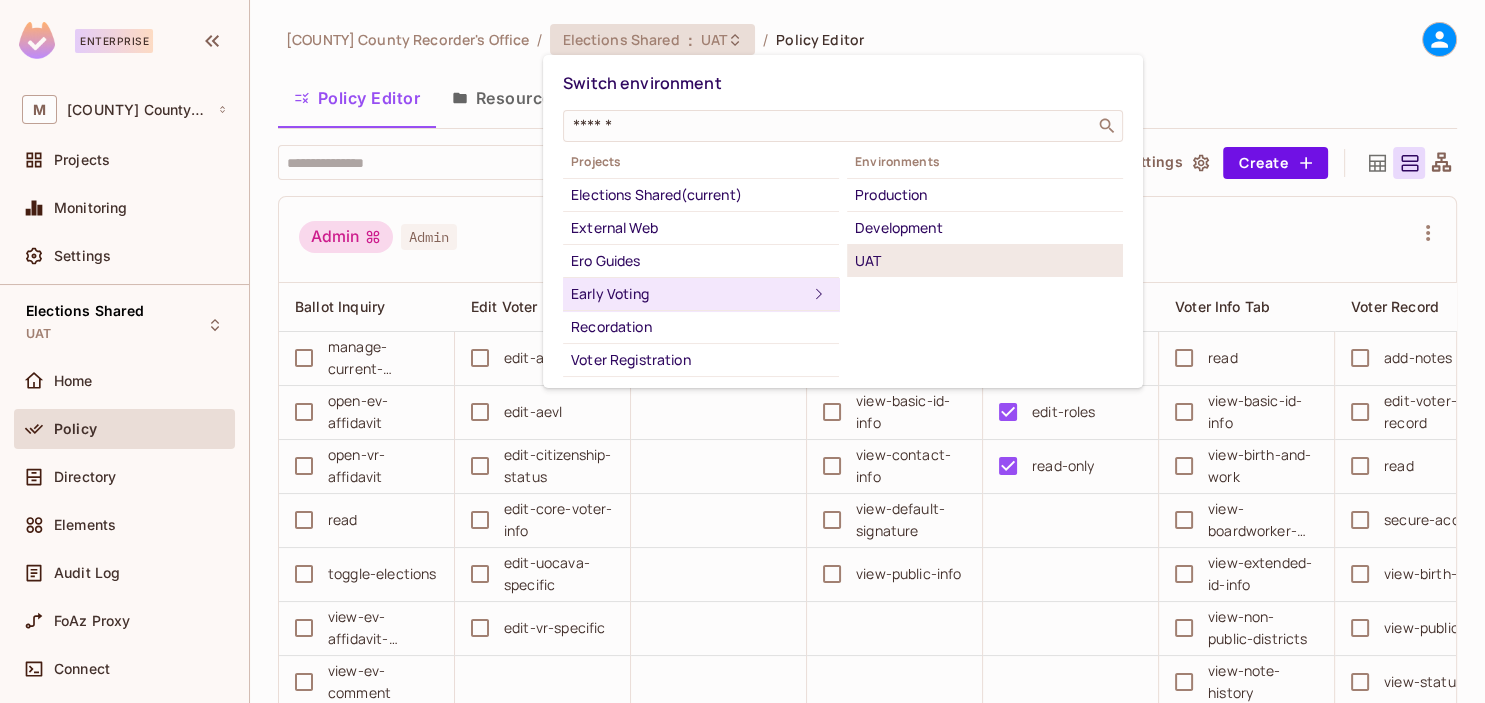 click on "UAT" at bounding box center (985, 261) 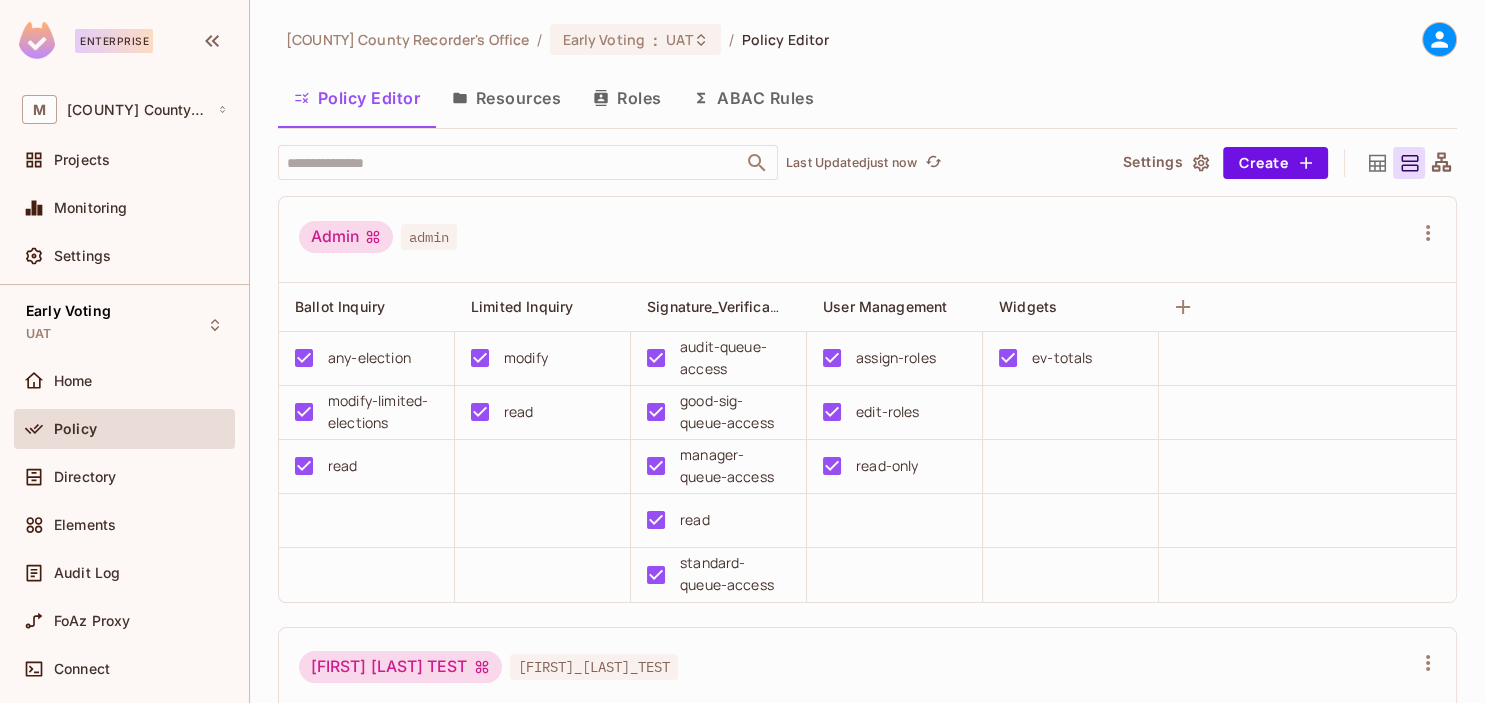 click on "[FIRST] [LAST]" at bounding box center (867, 240) 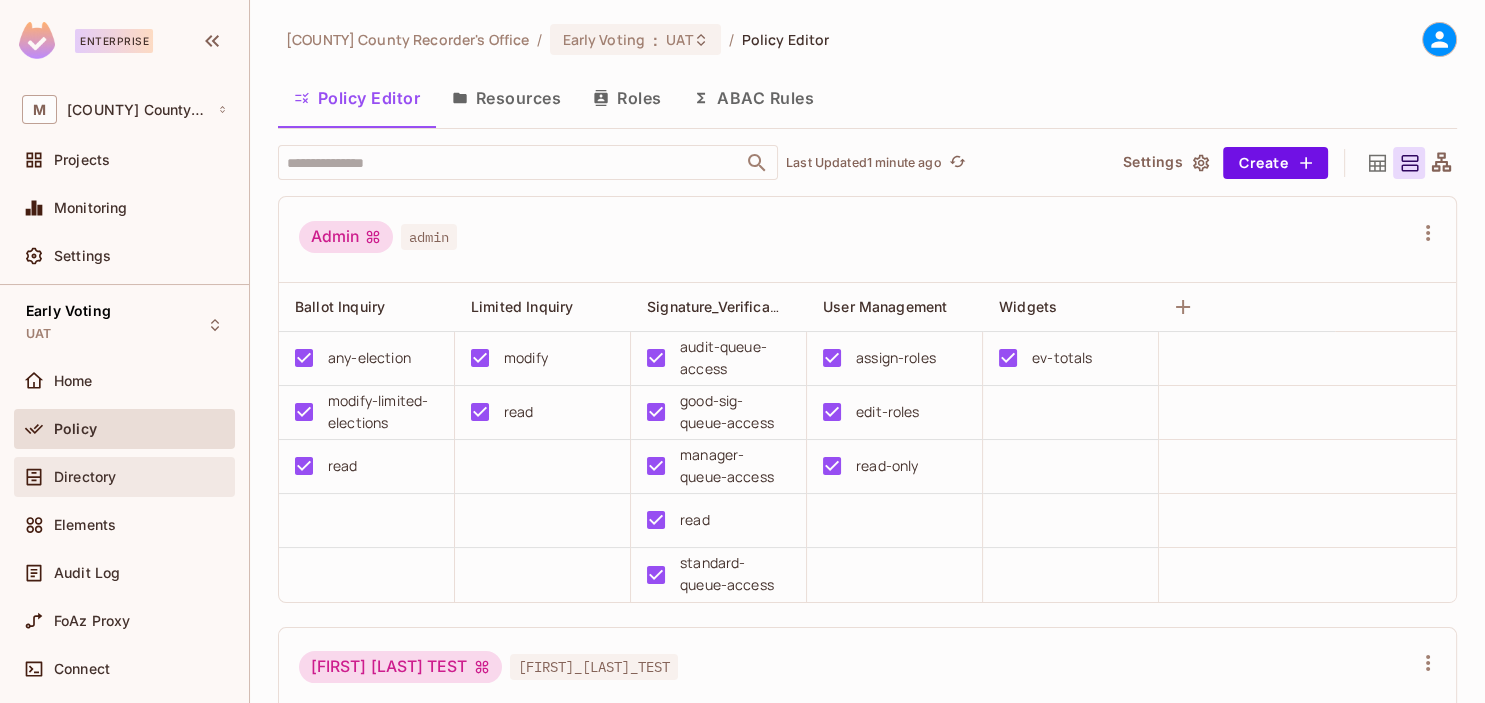 click on "Directory" at bounding box center [140, 477] 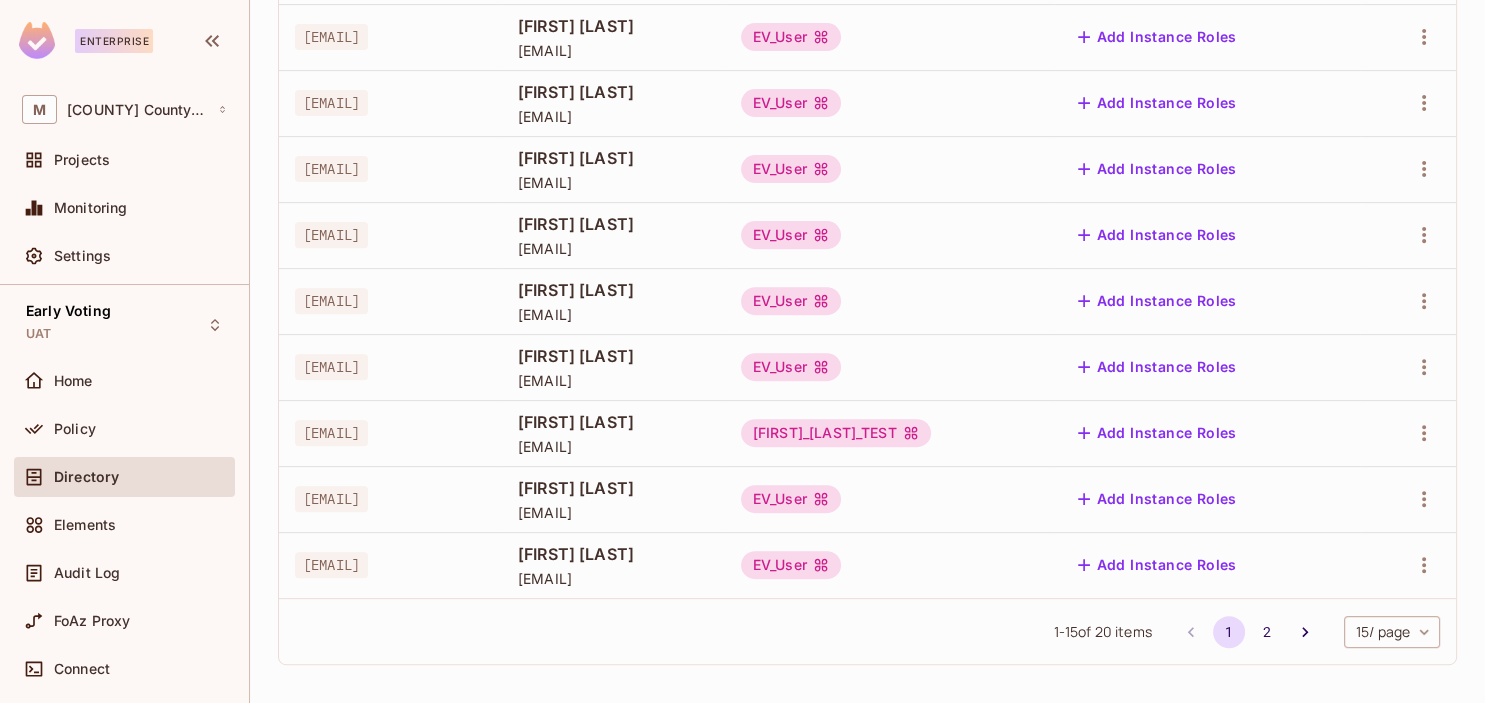 scroll, scrollTop: 694, scrollLeft: 0, axis: vertical 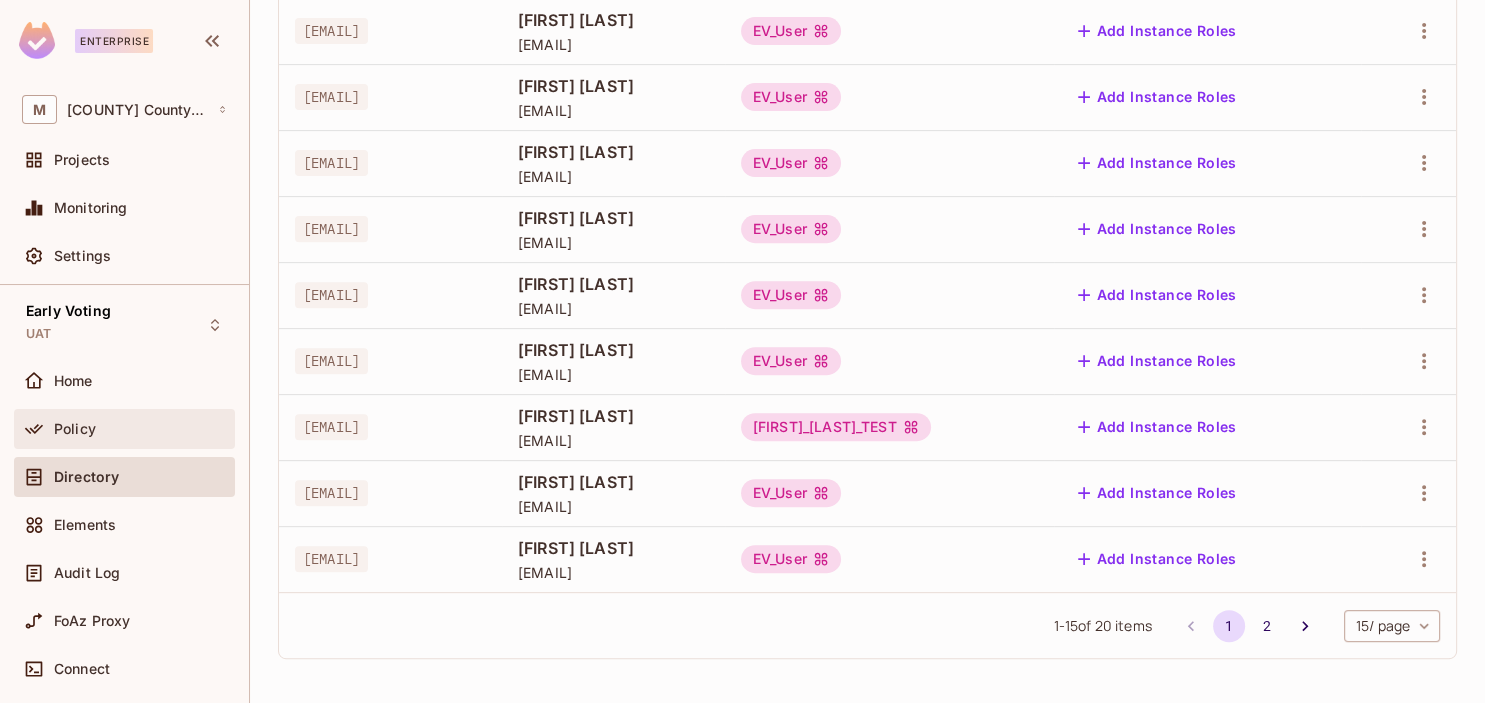 click on "Policy" at bounding box center [124, 429] 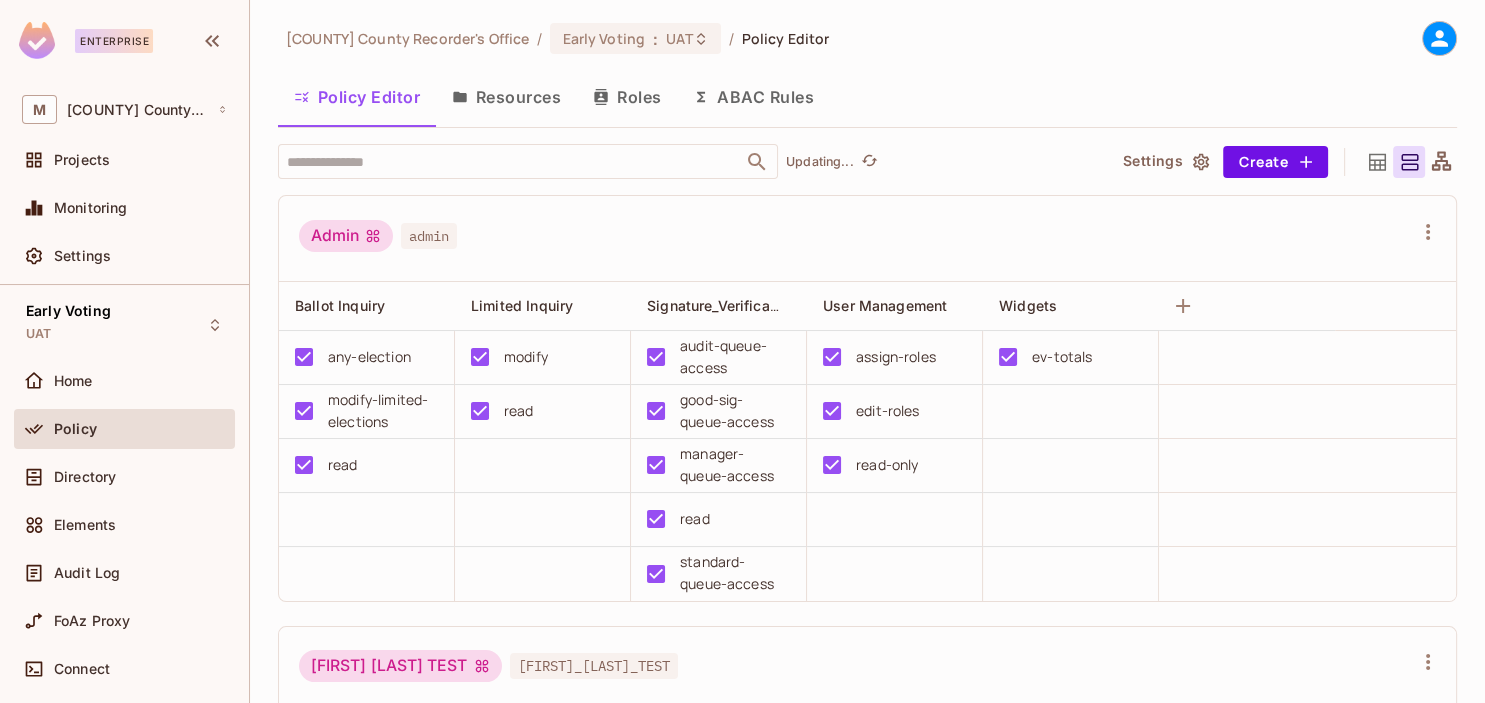 scroll, scrollTop: 0, scrollLeft: 0, axis: both 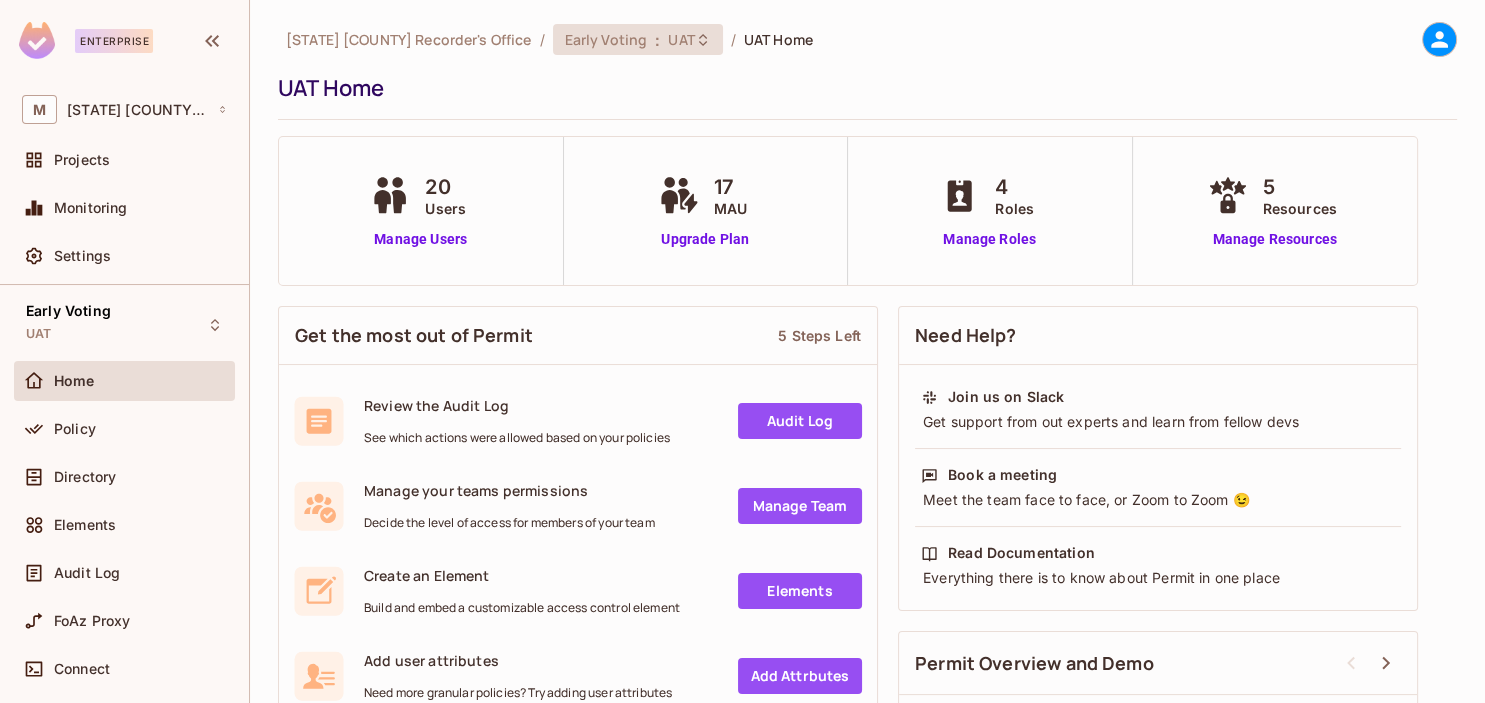 click on "Early Voting" at bounding box center [606, 39] 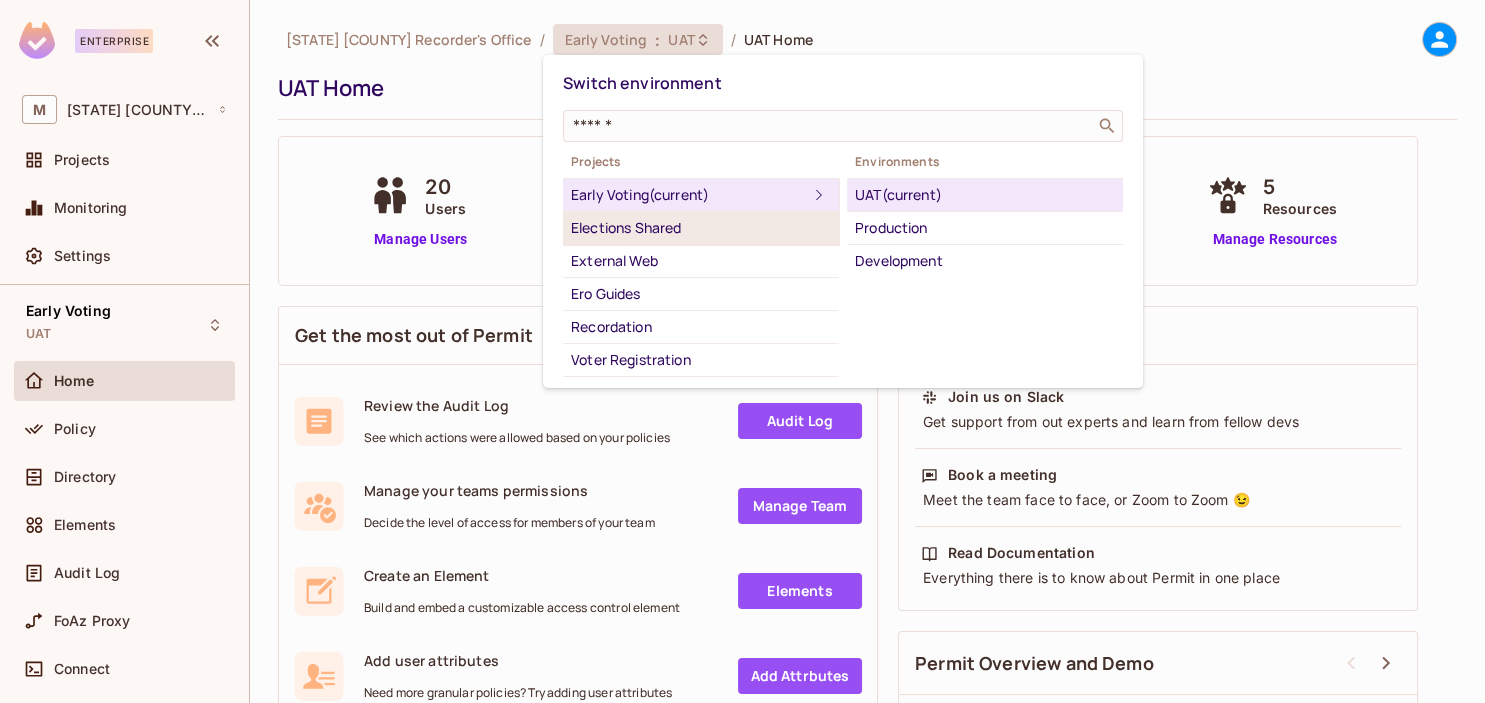 click on "Elections Shared" at bounding box center [701, 228] 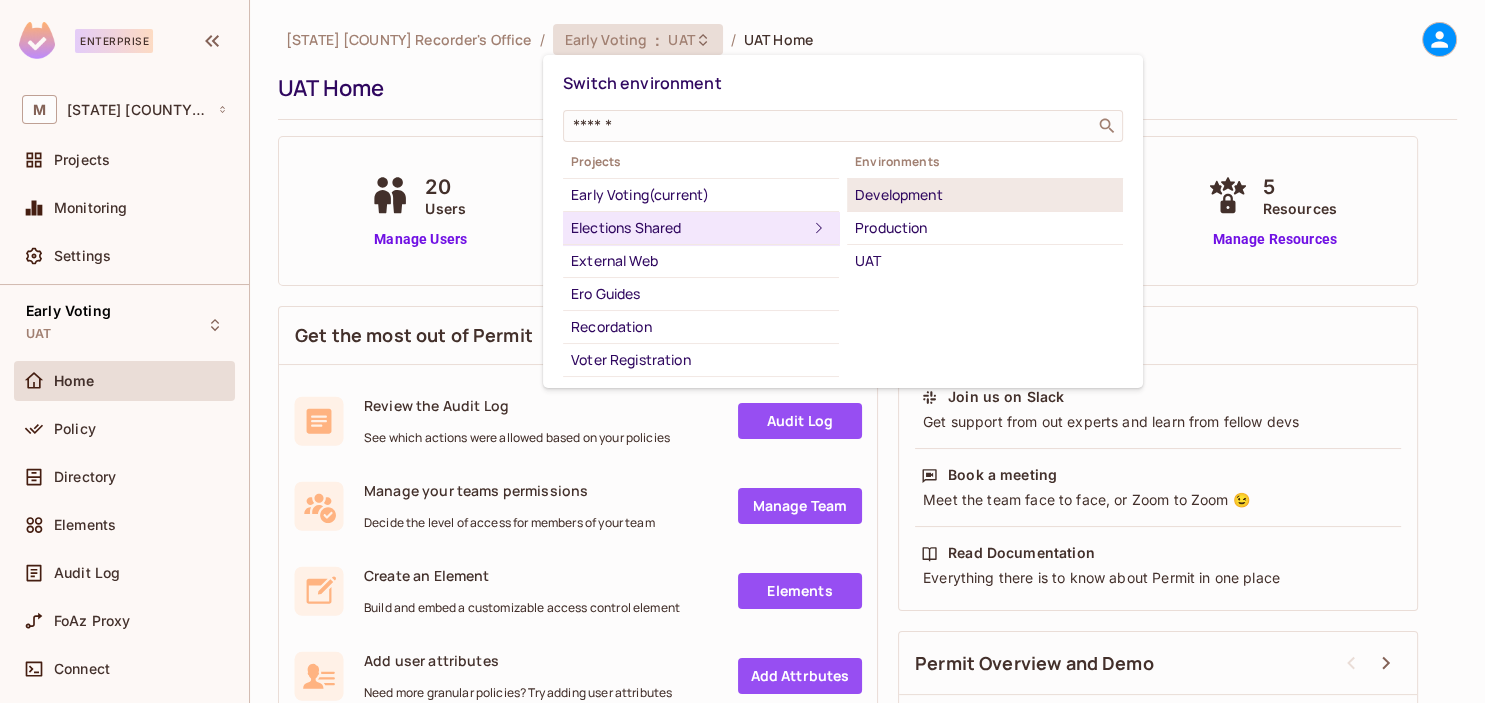 click on "Development" at bounding box center (985, 195) 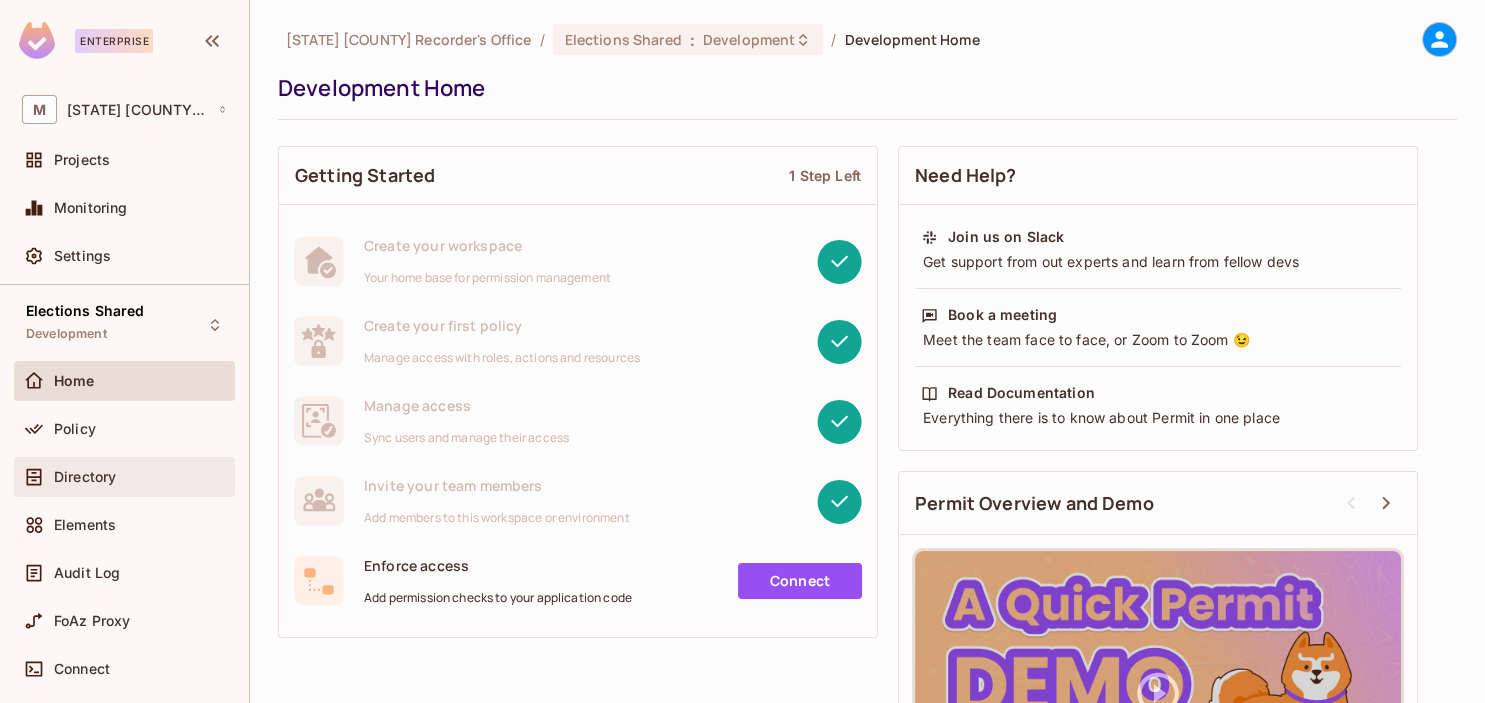 click on "Directory" at bounding box center (85, 477) 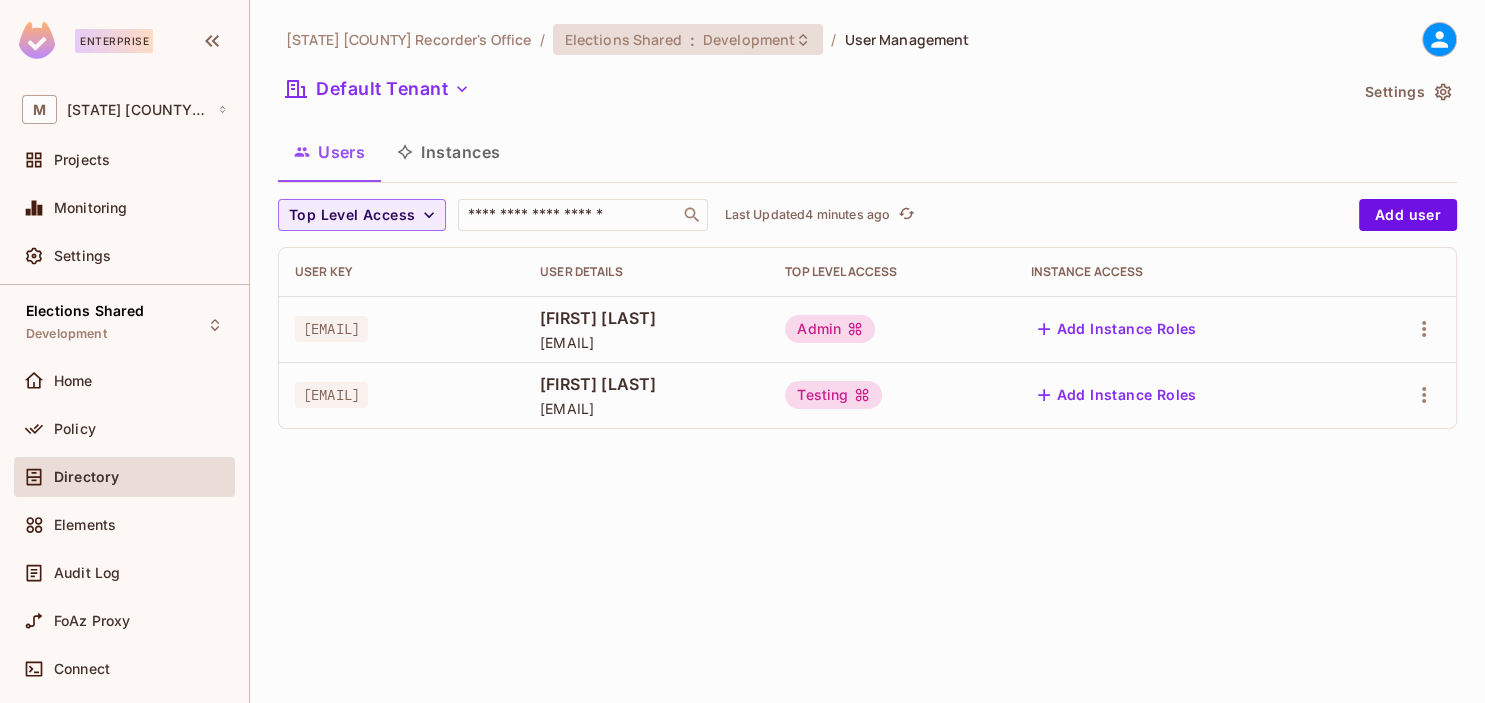 click on "Development" at bounding box center [749, 39] 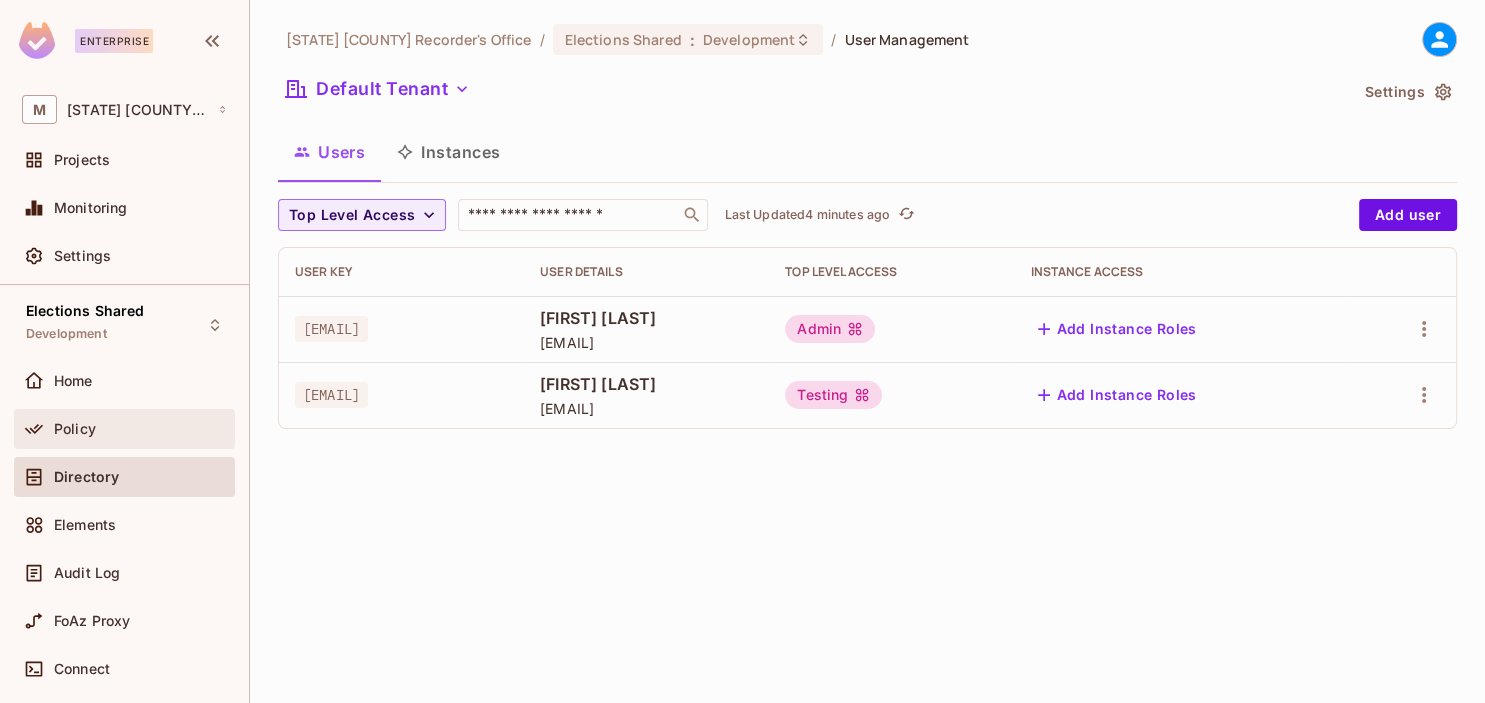 click on "Policy" at bounding box center (75, 429) 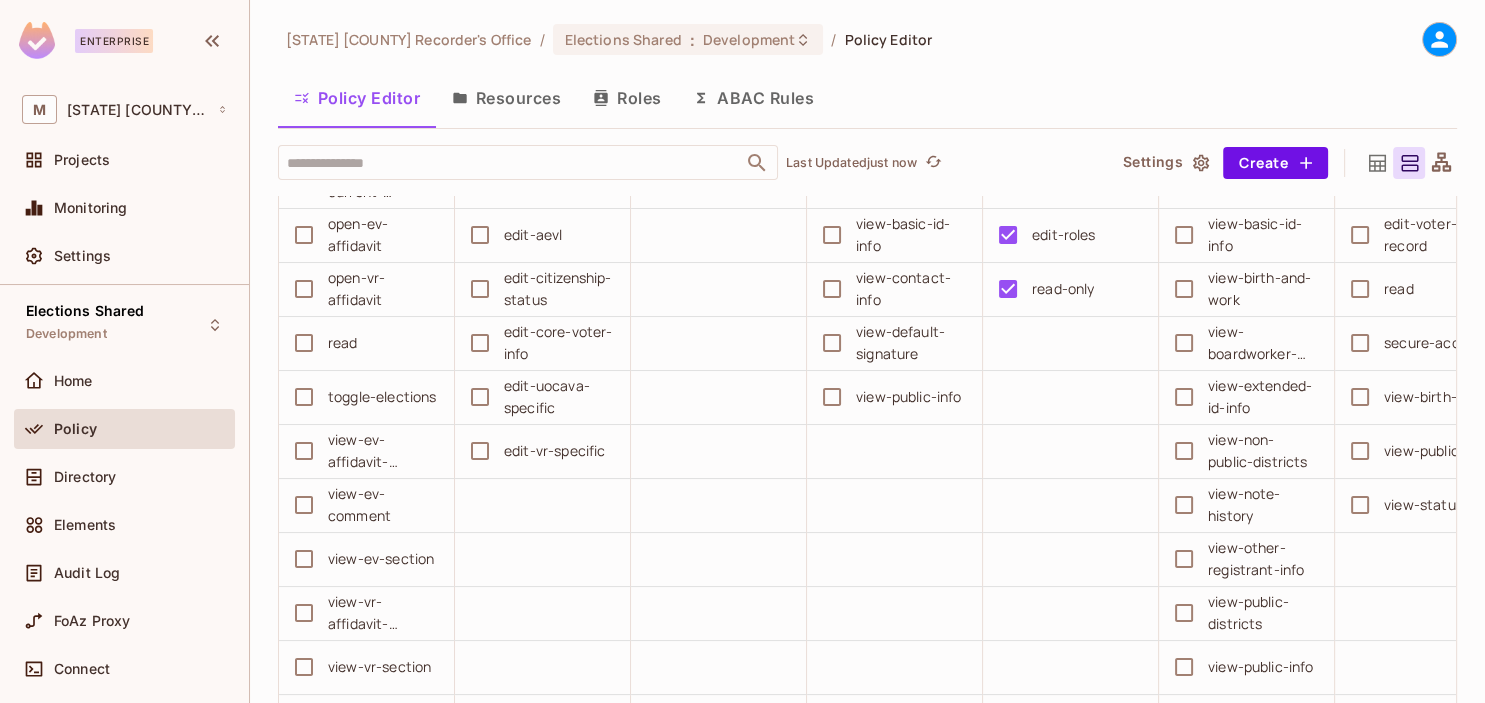 scroll, scrollTop: 230, scrollLeft: 0, axis: vertical 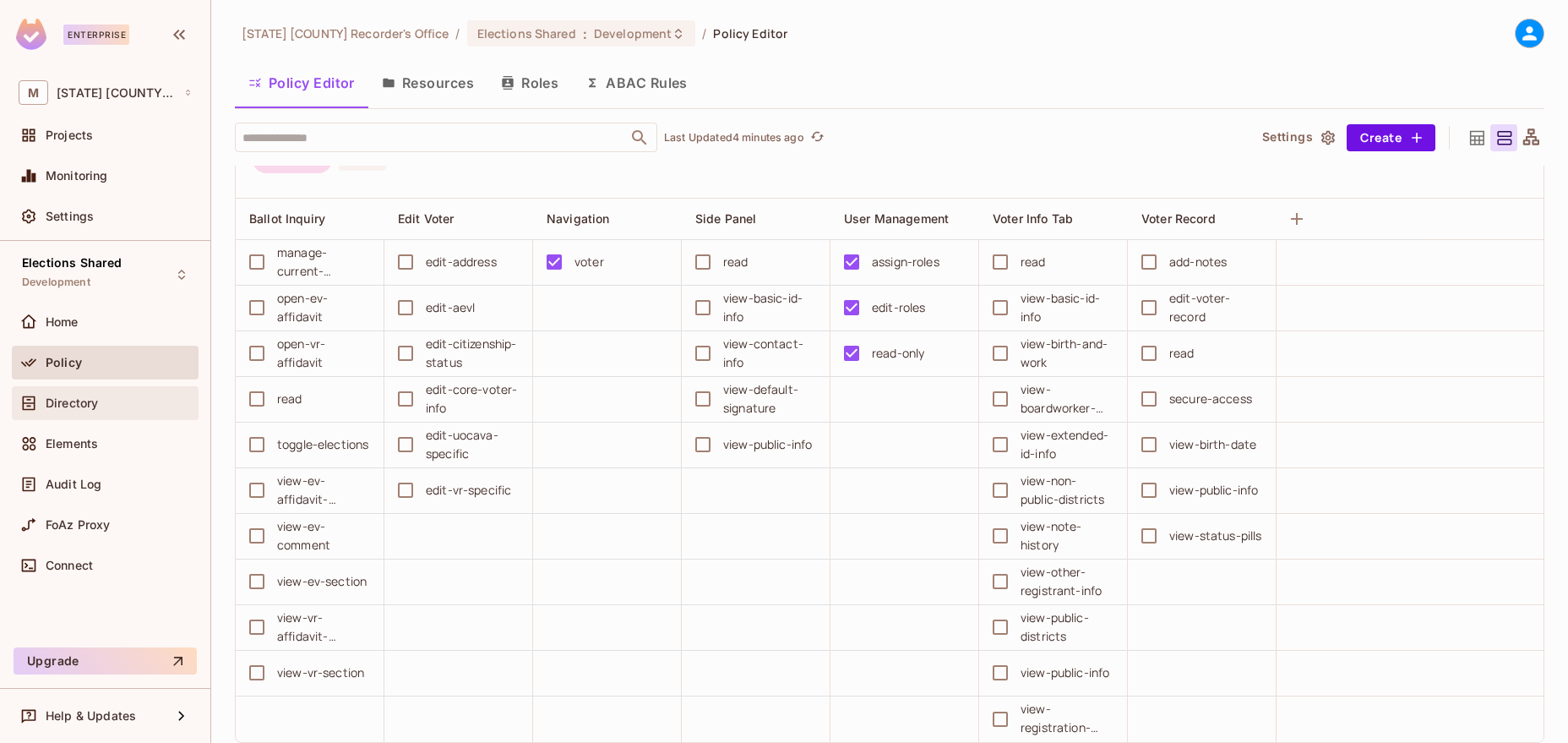 click on "Directory" at bounding box center [72, 403] 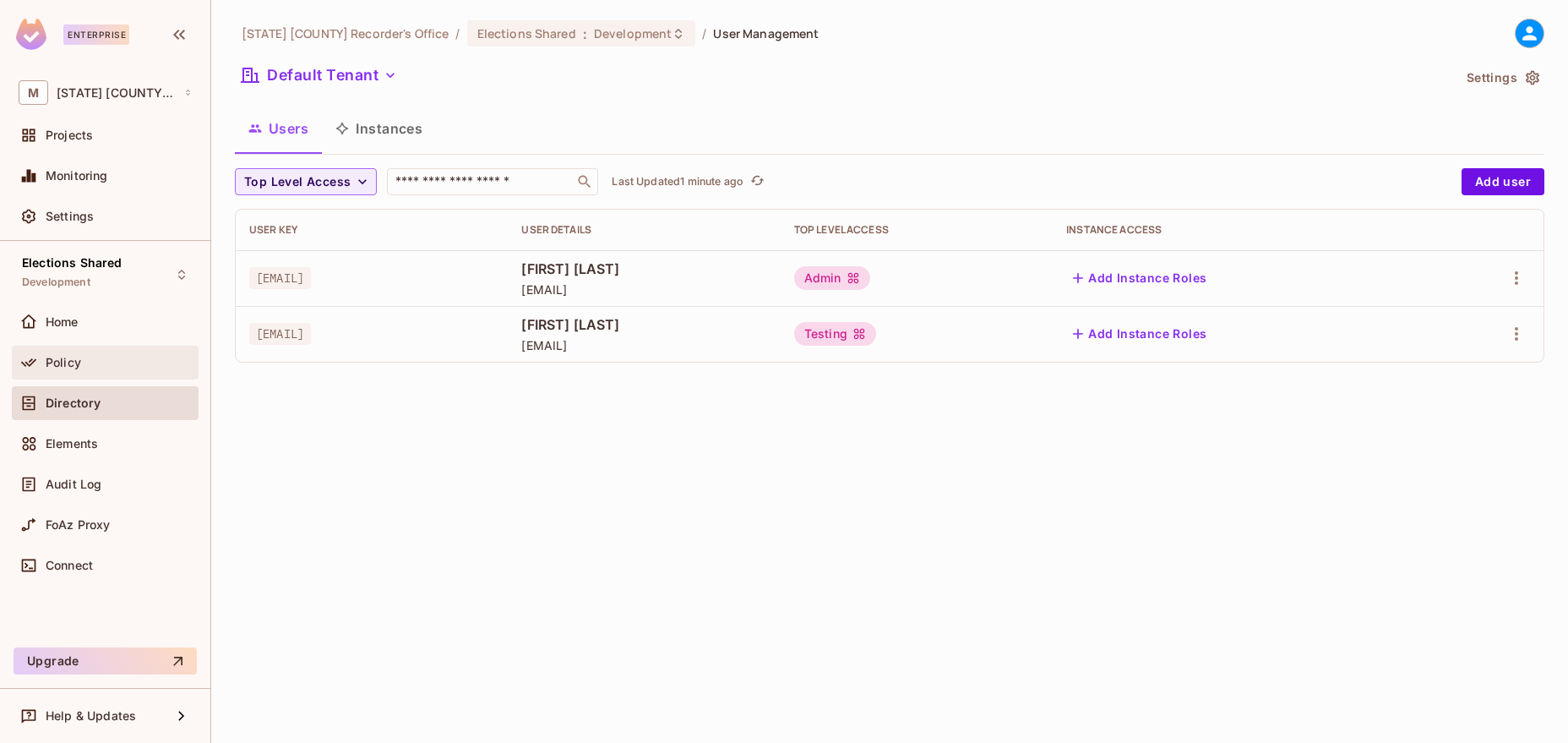 click on "Policy" at bounding box center (118, 363) 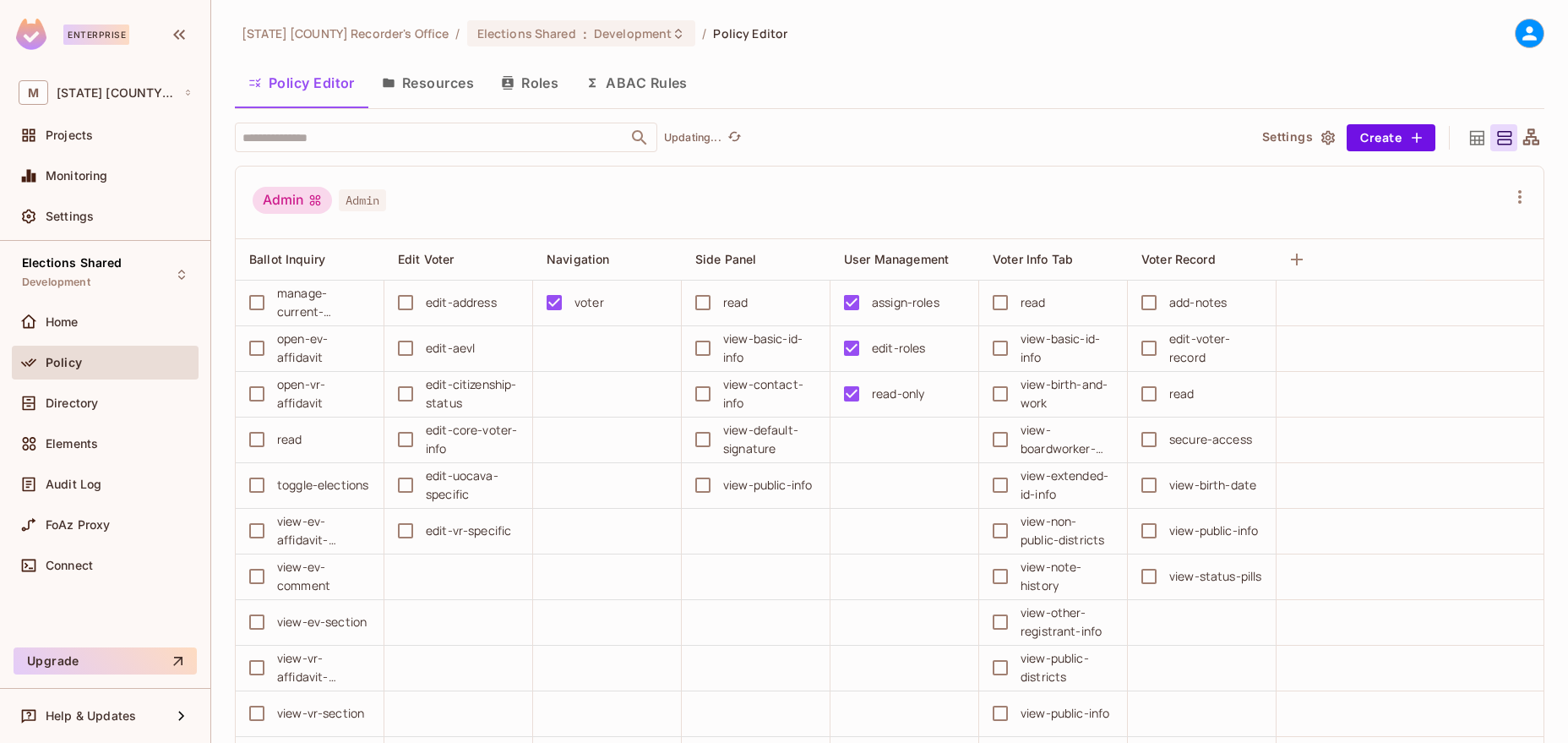 scroll, scrollTop: 41, scrollLeft: 0, axis: vertical 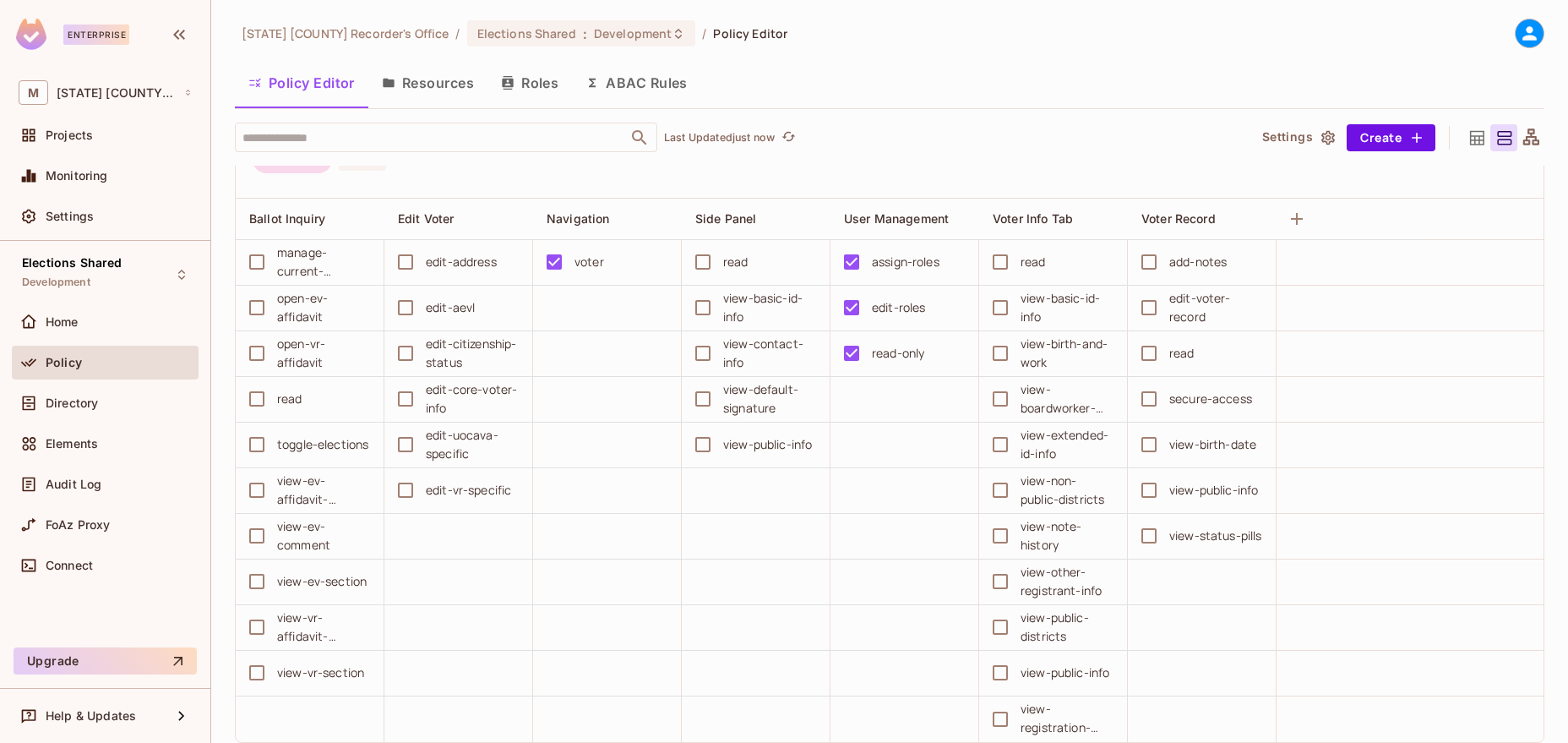 click on "Roles" at bounding box center (530, 83) 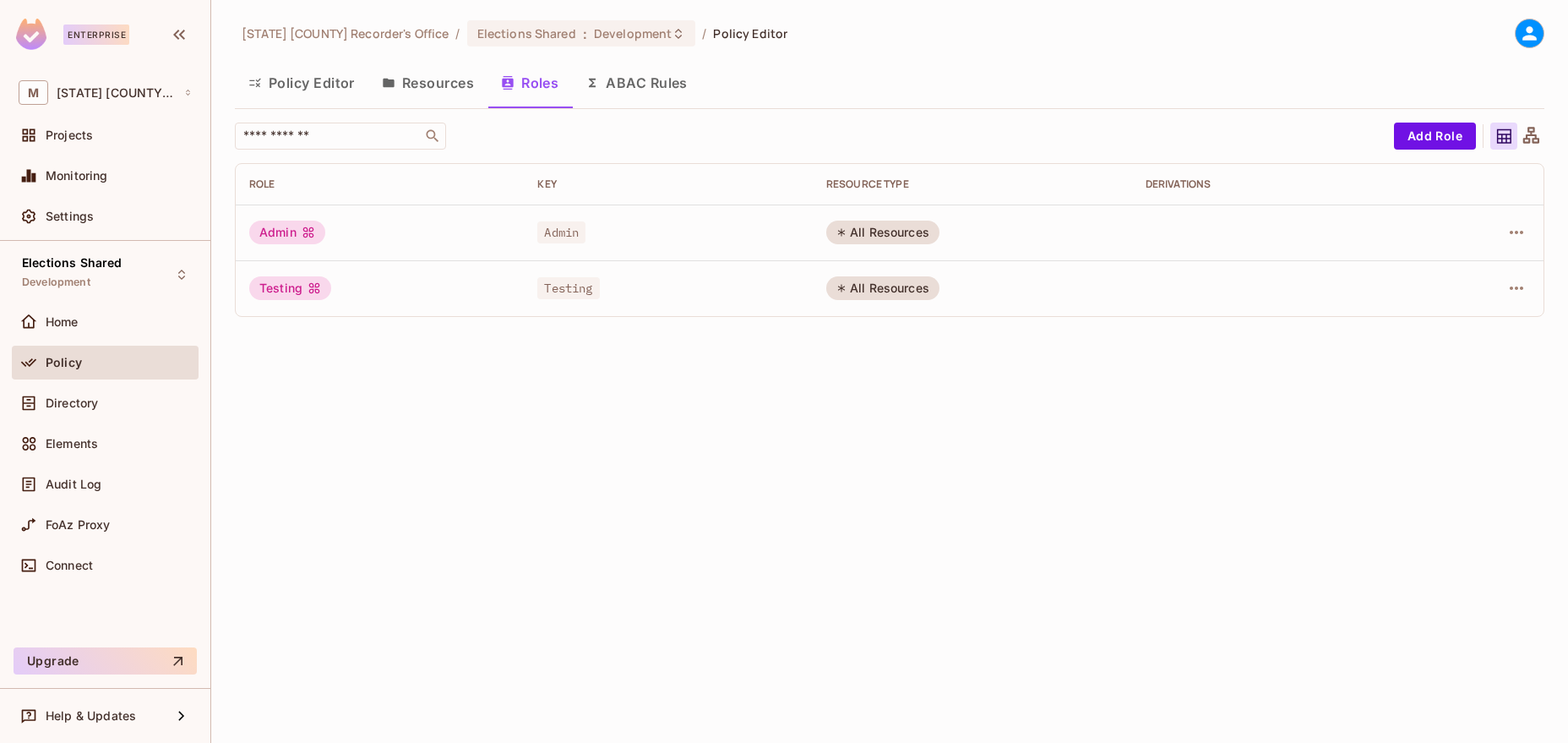 click at bounding box center (1276, 288) 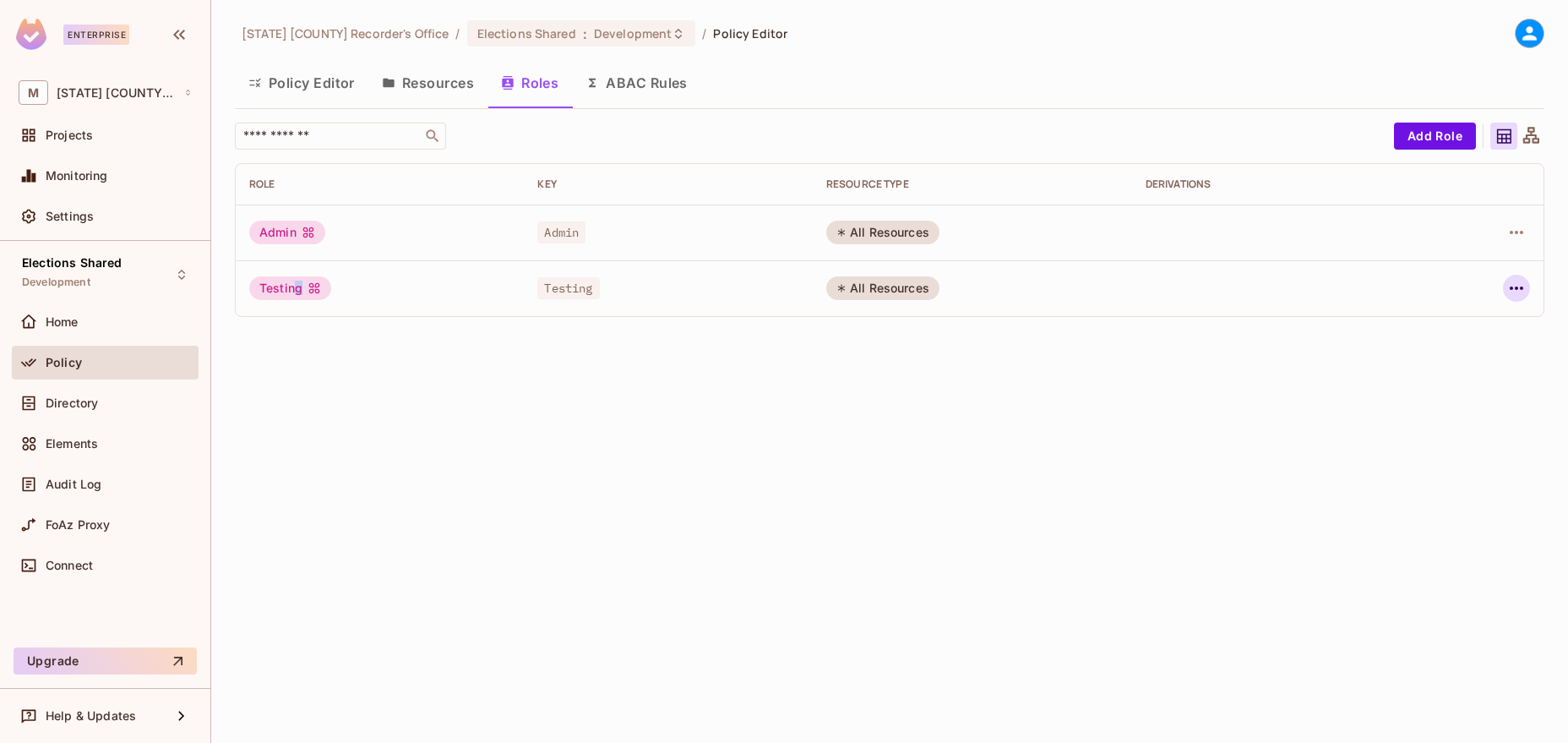 click 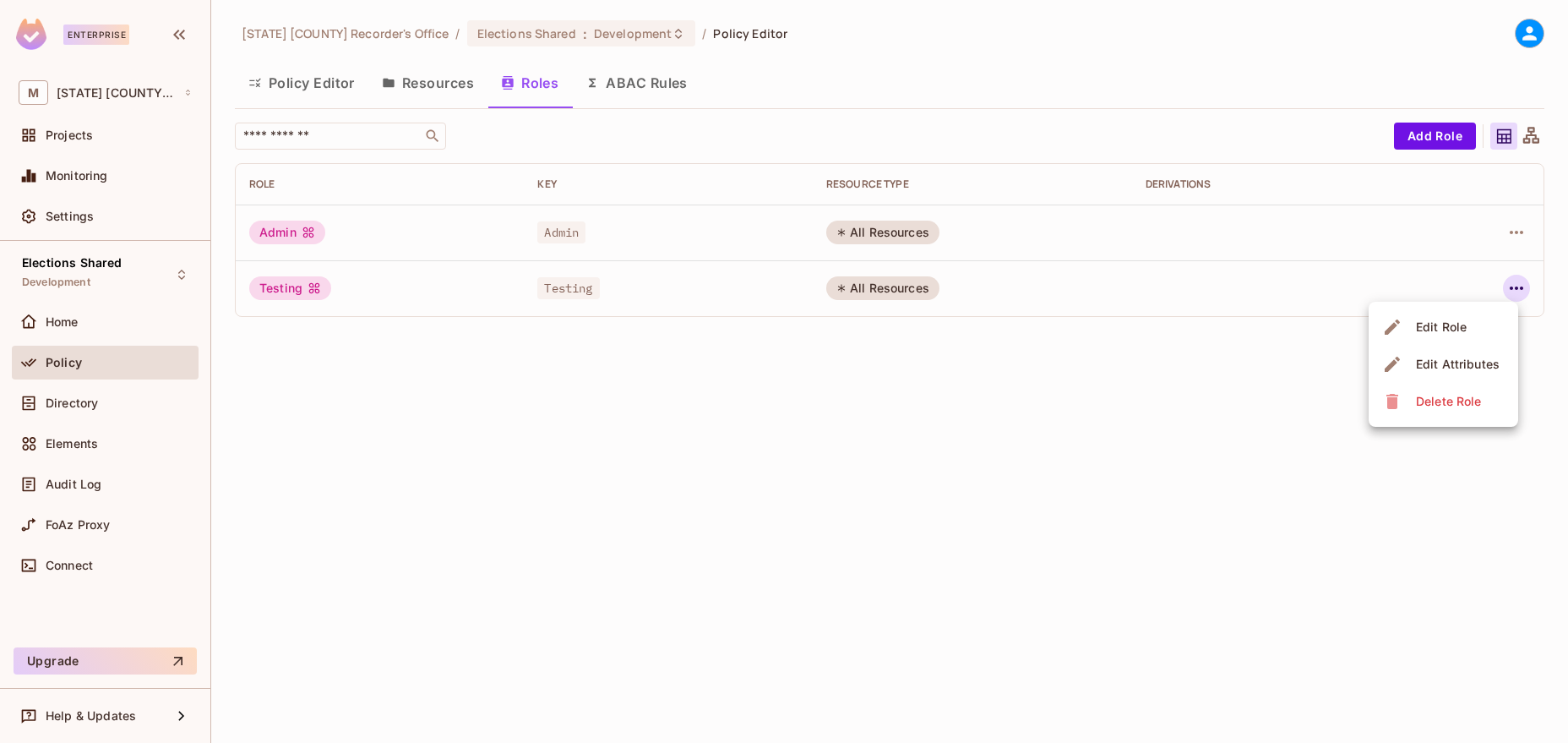 click on "Edit Role" at bounding box center [1441, 327] 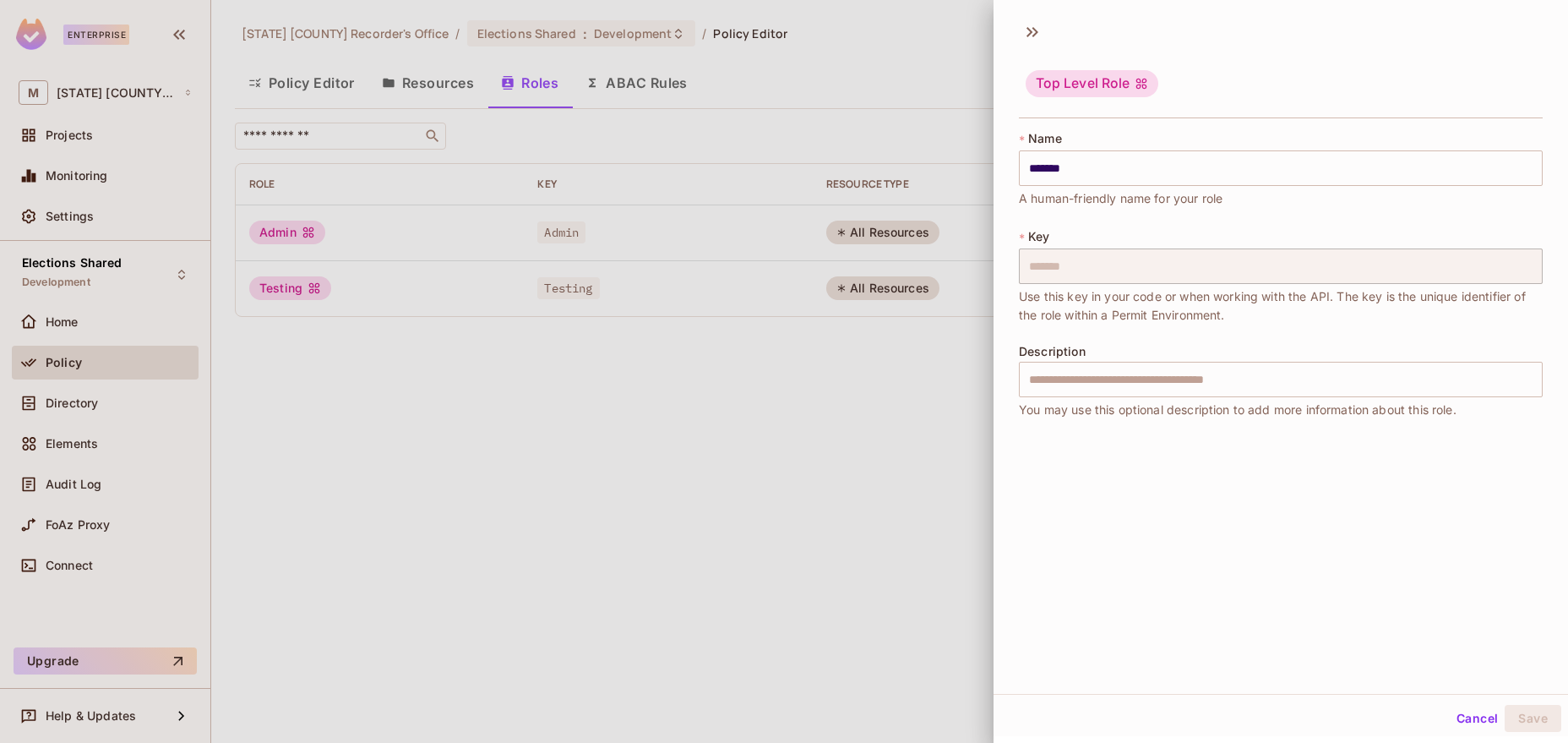 click at bounding box center [784, 371] 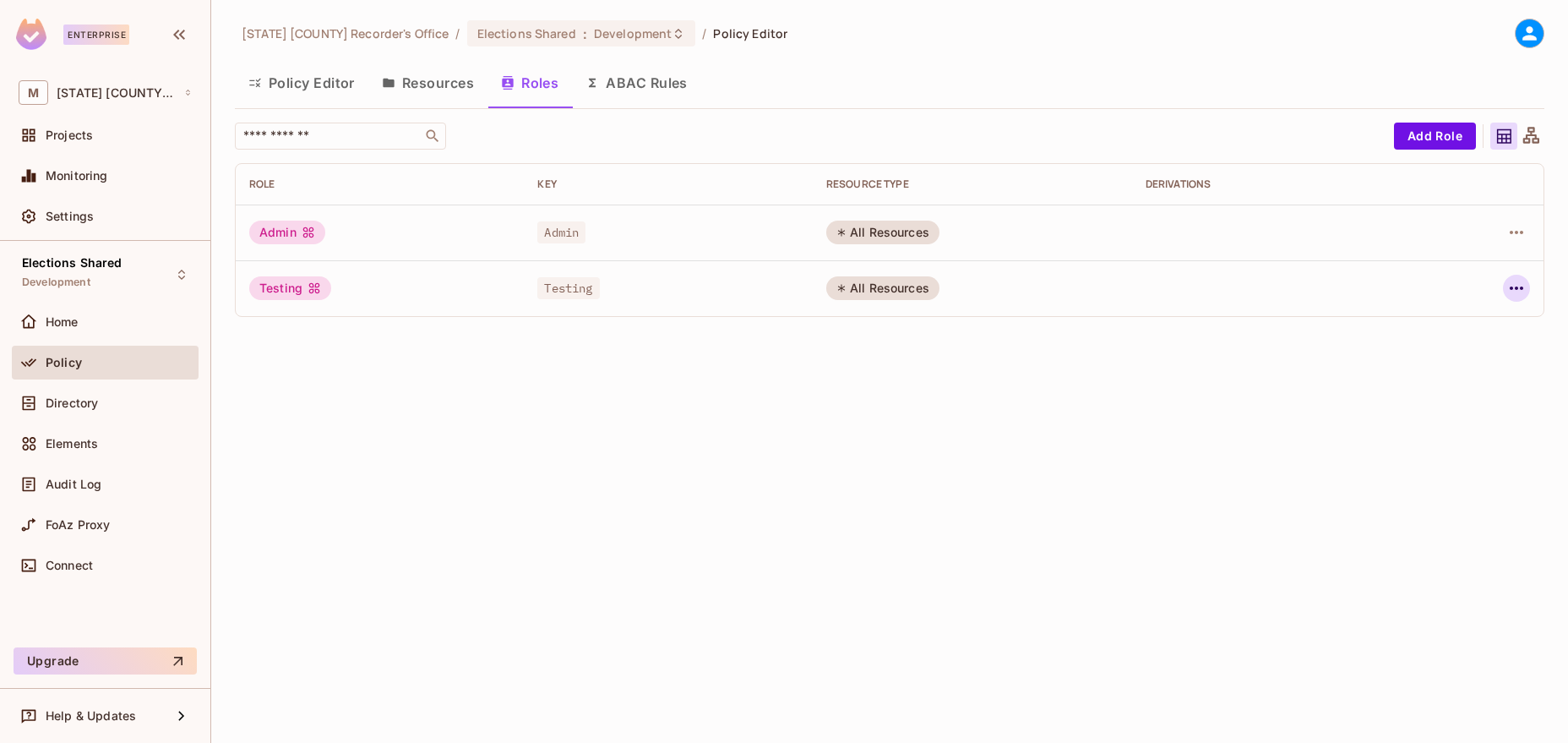 click 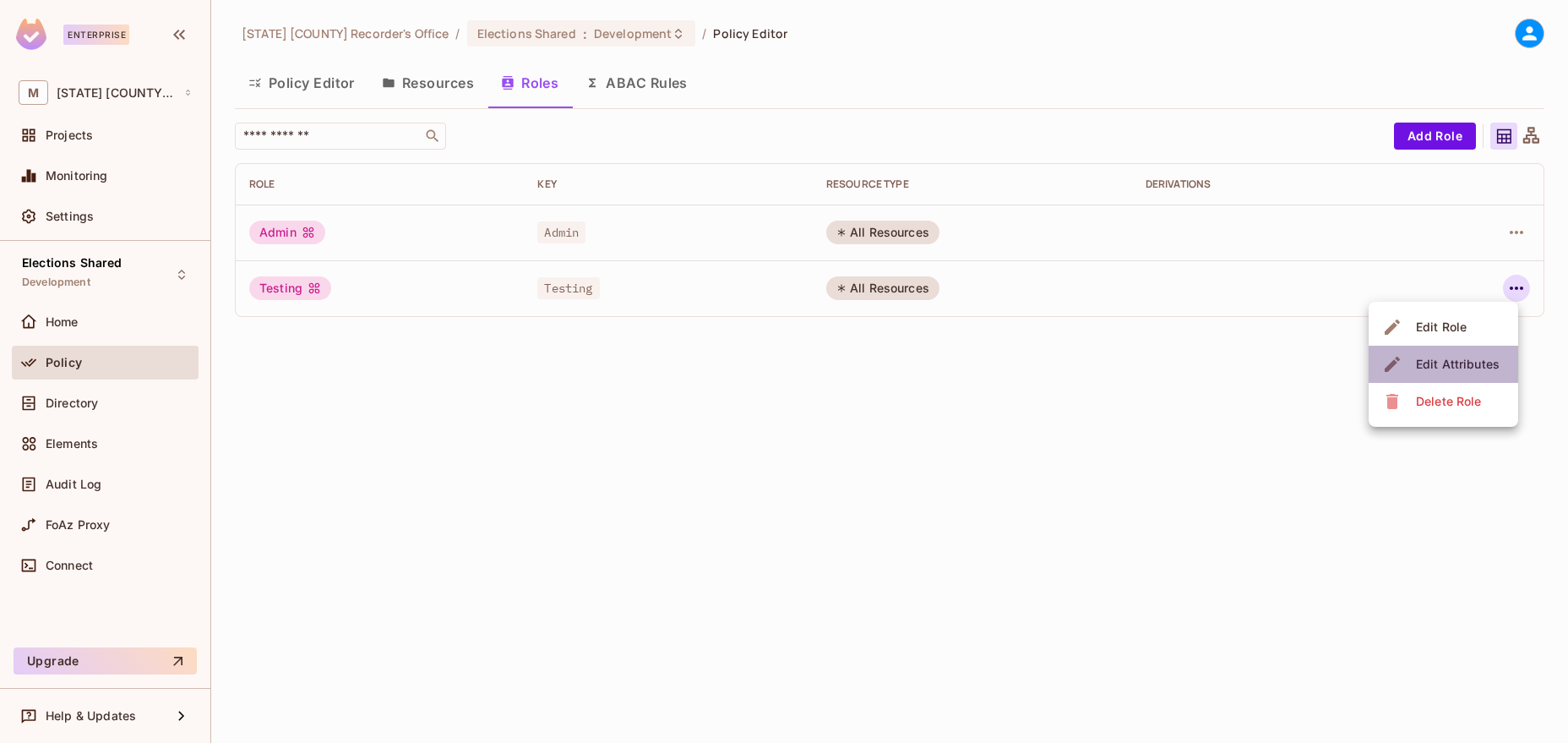 click on "Edit Attributes" at bounding box center (1457, 364) 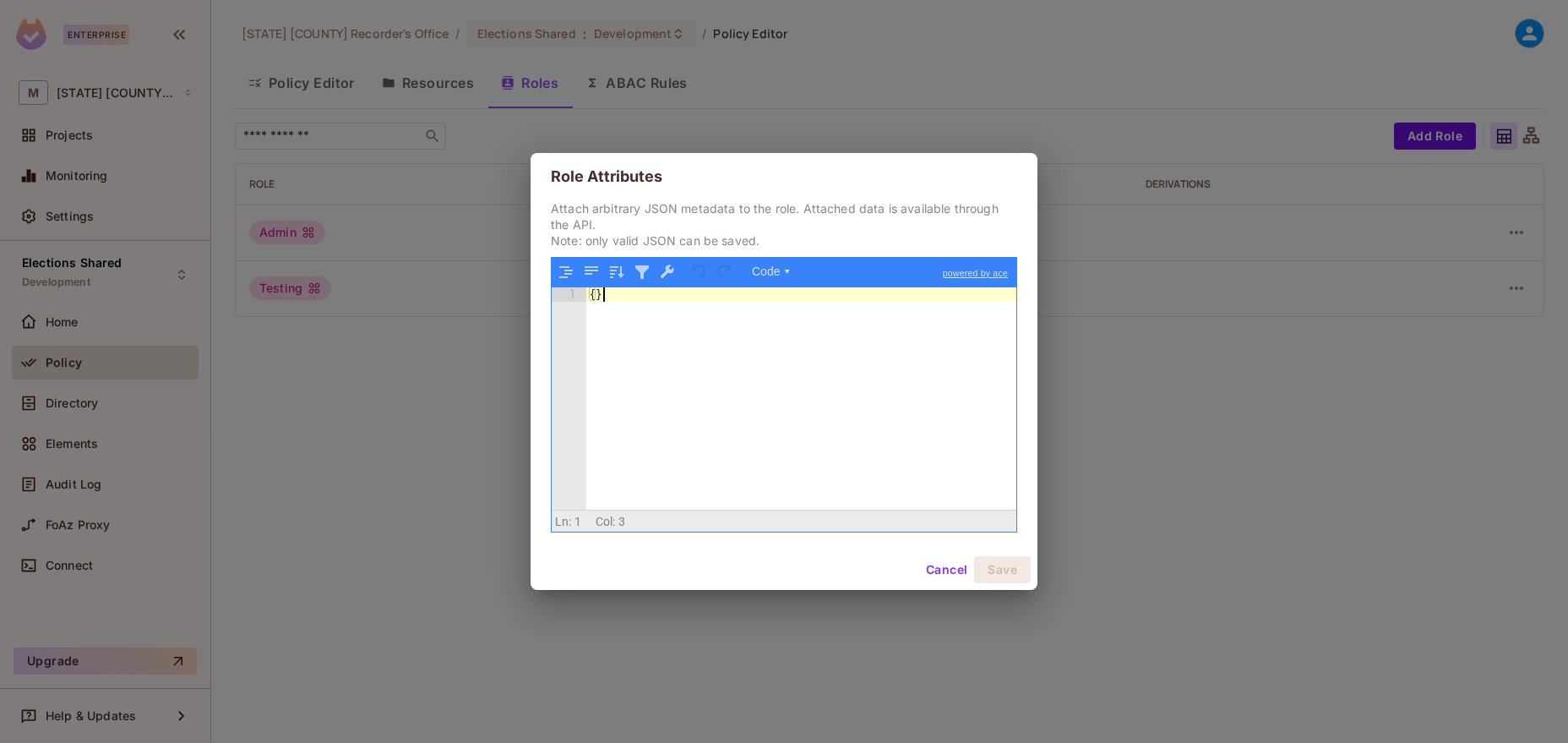 click on "{ }" at bounding box center [801, 413] 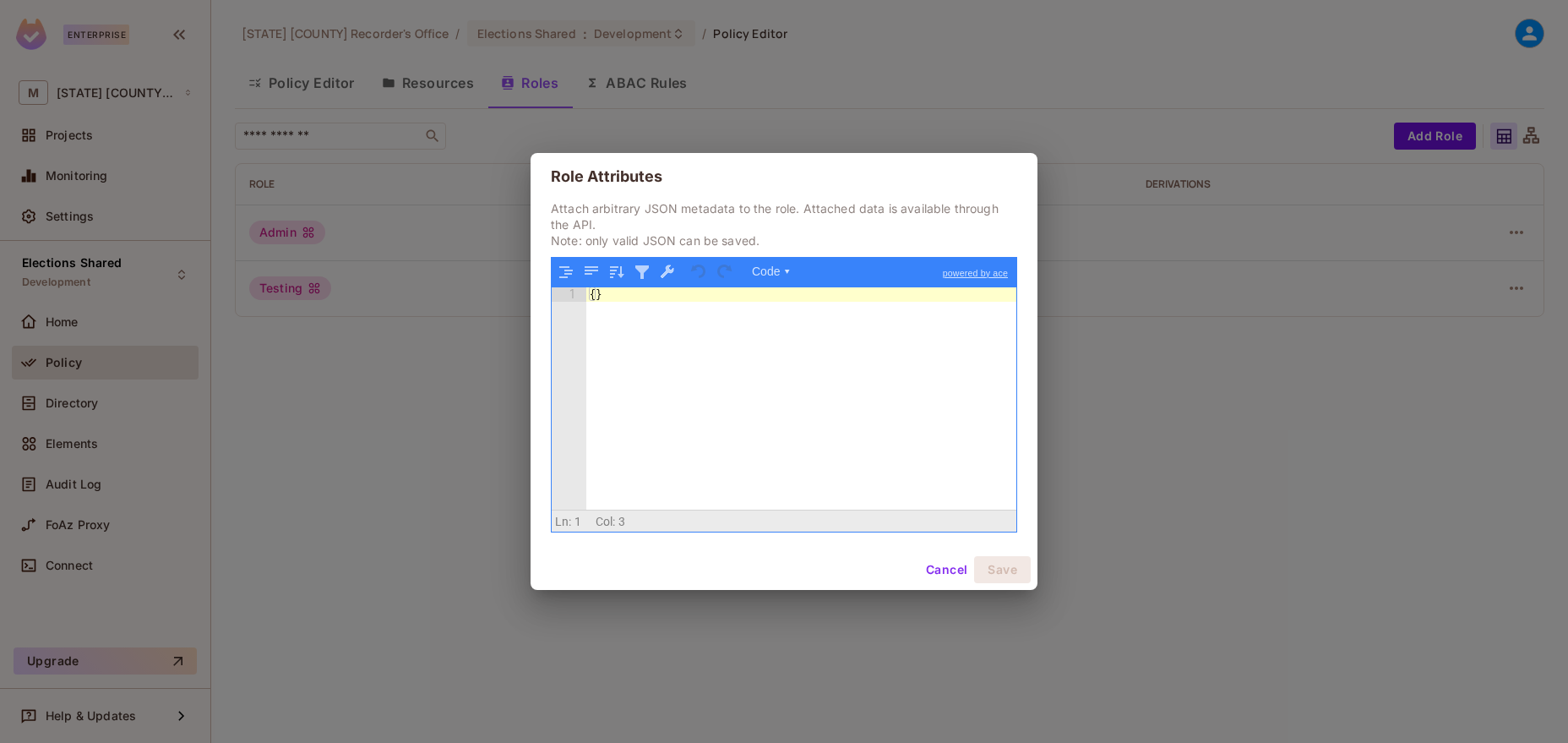 click on "Cancel" at bounding box center (946, 570) 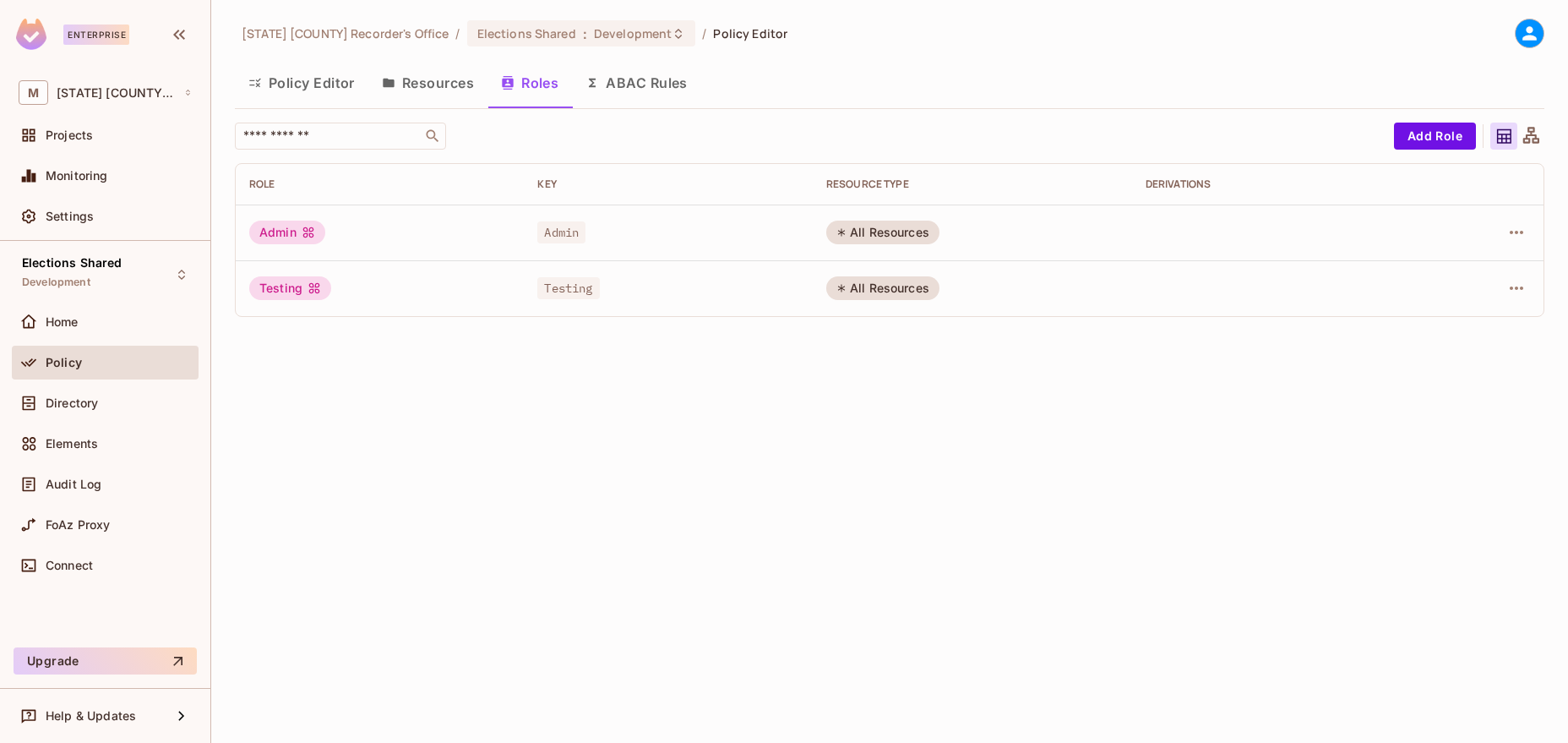 click on "​ Add Role Role Key RESOURCE TYPE Derivations Admin Admin  All Resources Testing Testing  All Resources" at bounding box center (890, 227) 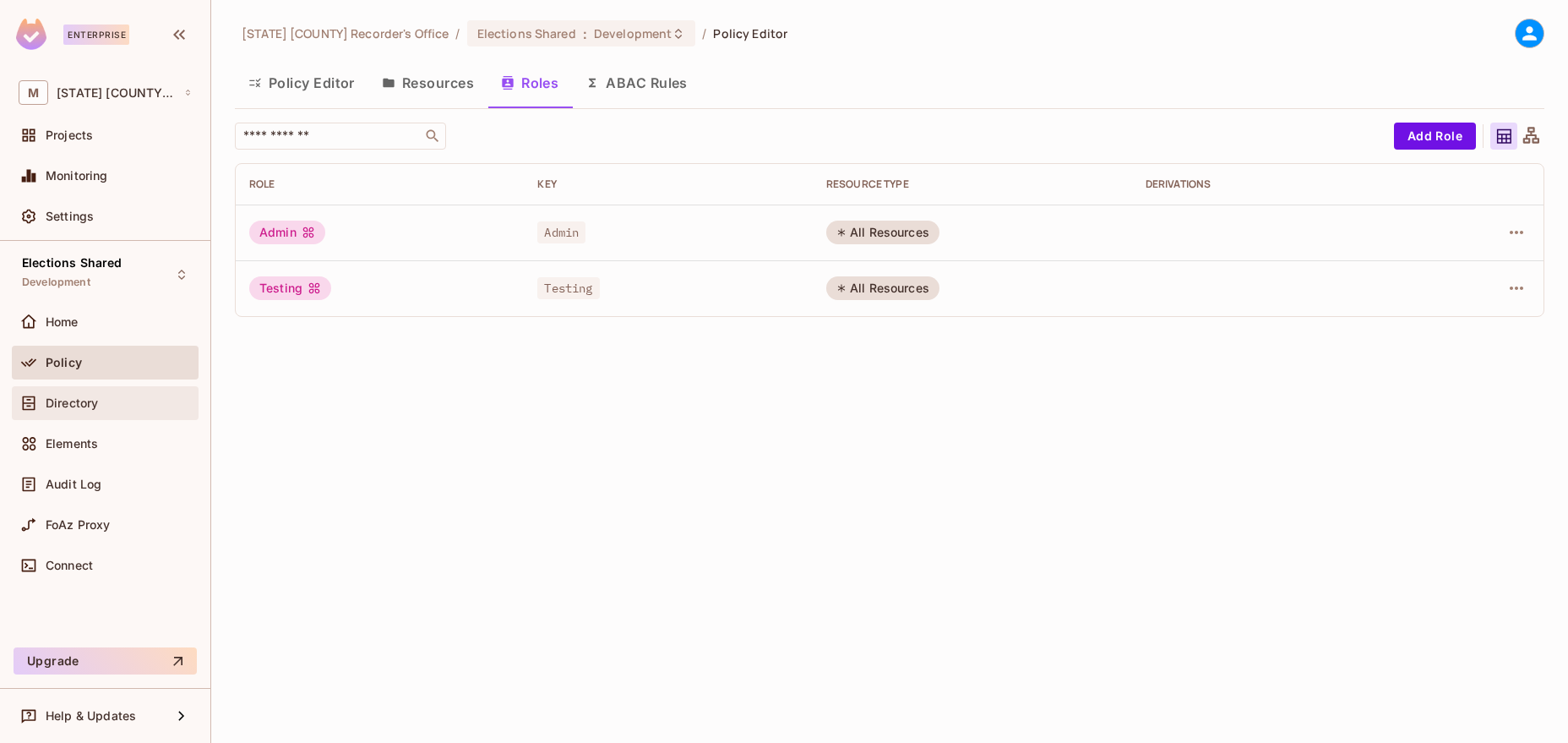 click on "Directory" at bounding box center [72, 403] 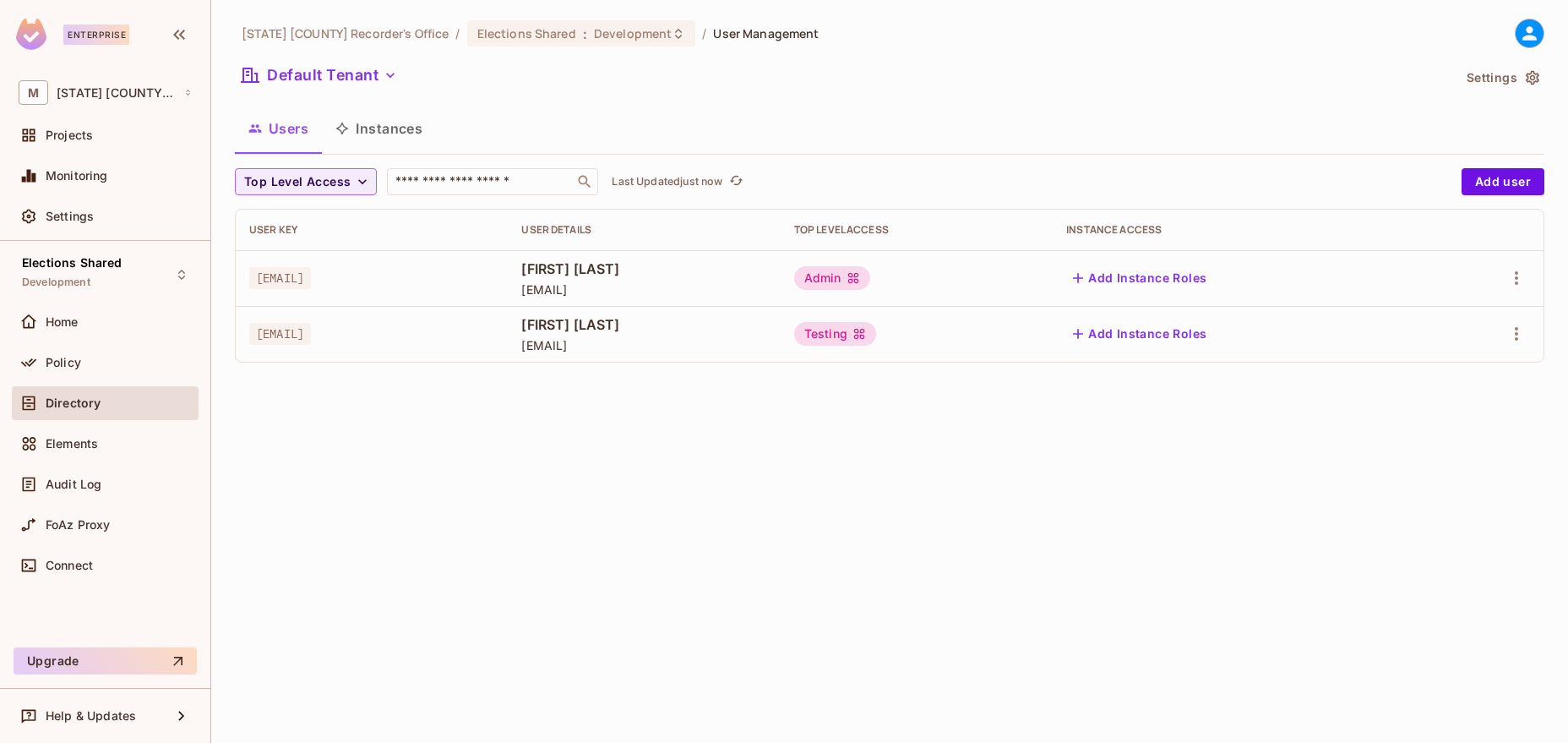 click on "Elections Shared Development Home Policy Directory Elements Audit Log FoAz Proxy Connect" at bounding box center (105, 444) 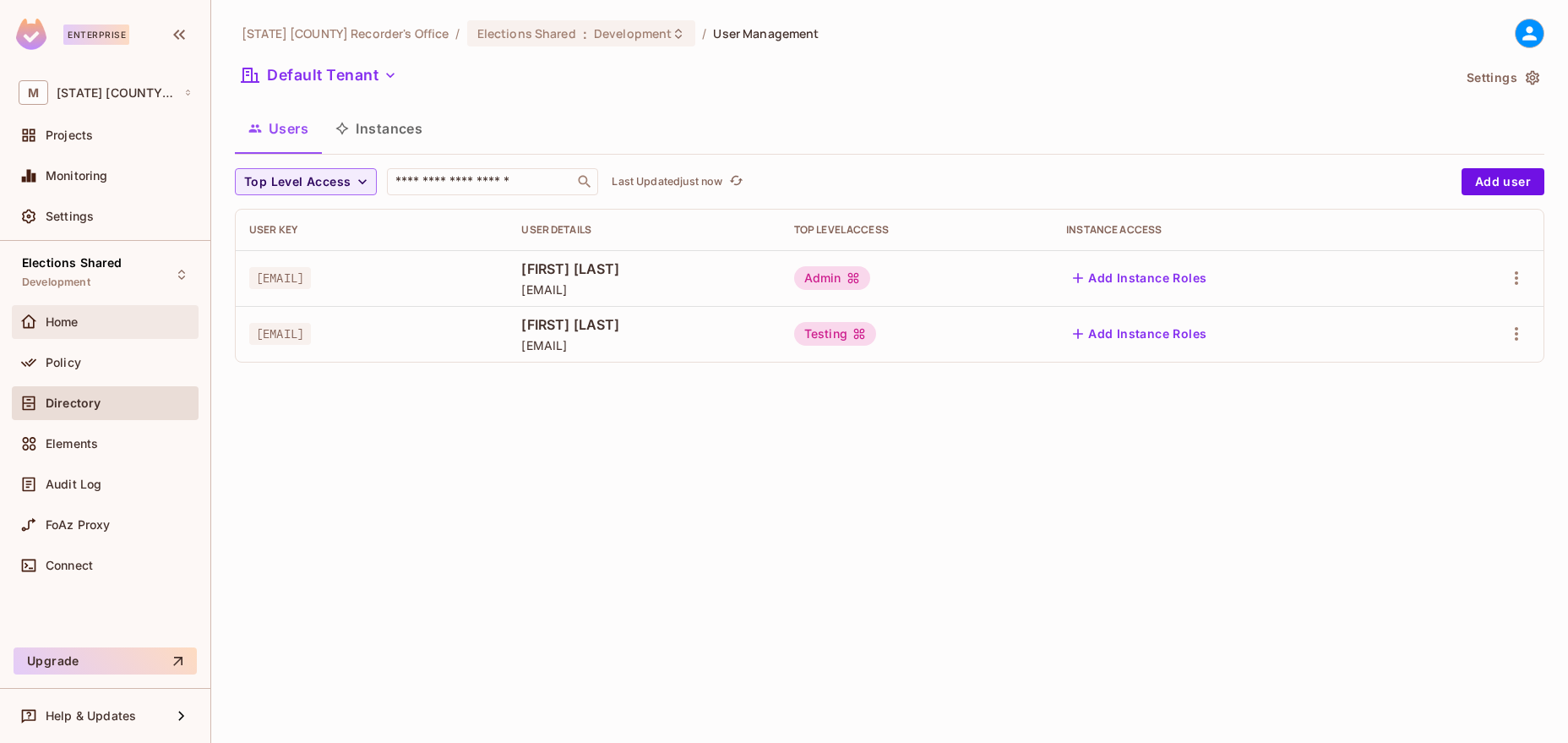 click on "Home" at bounding box center (105, 322) 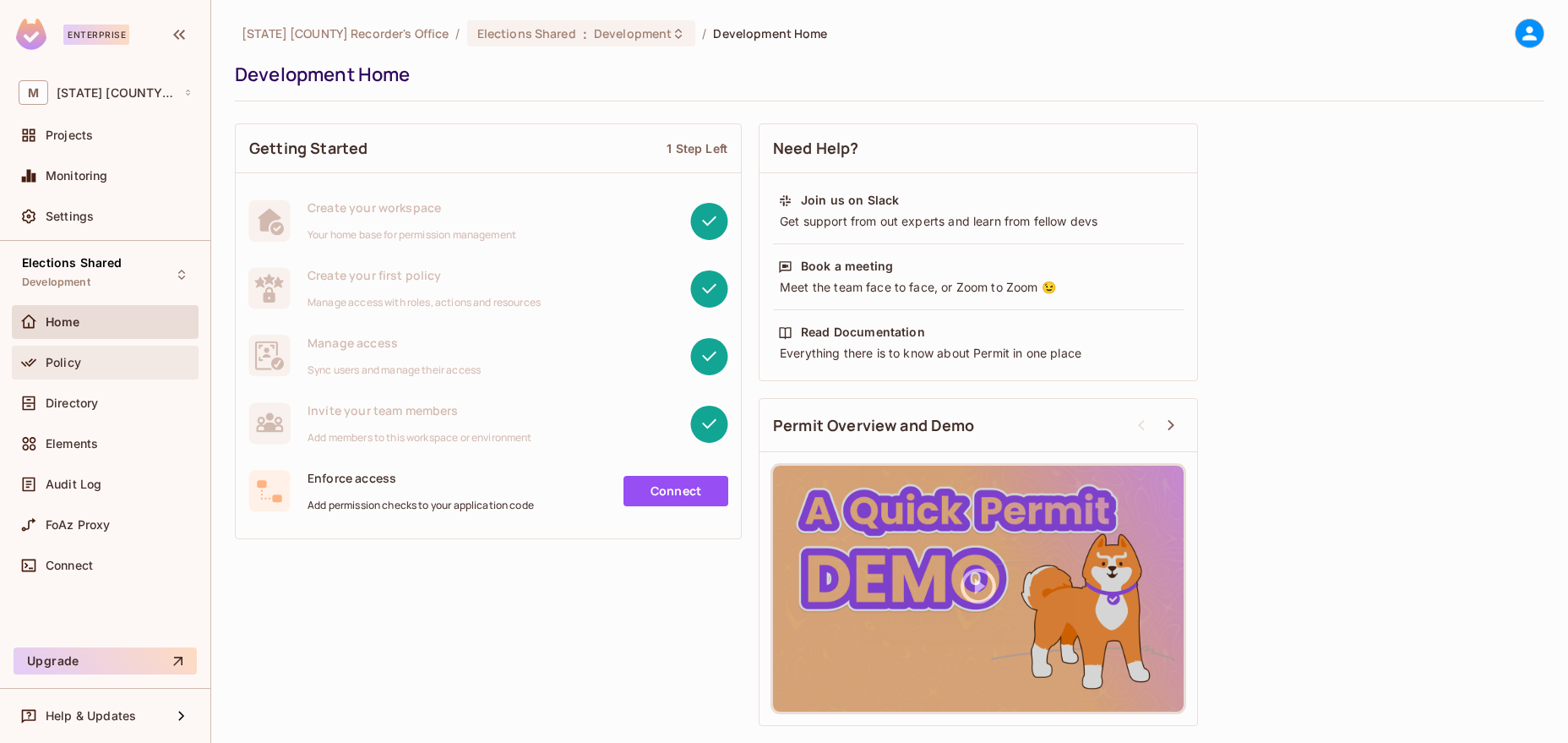 click on "Policy" at bounding box center (105, 363) 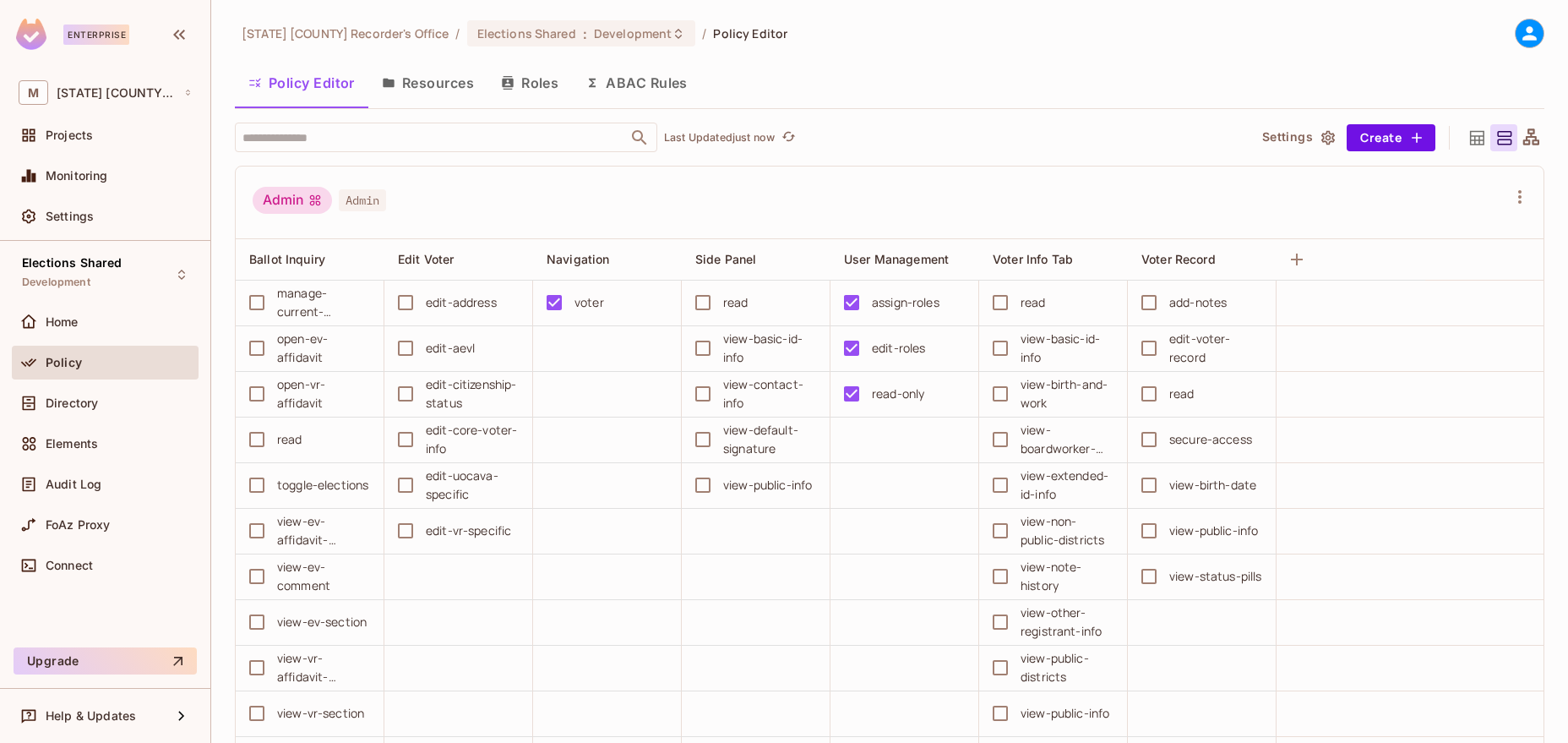 click on "Resources" at bounding box center [427, 83] 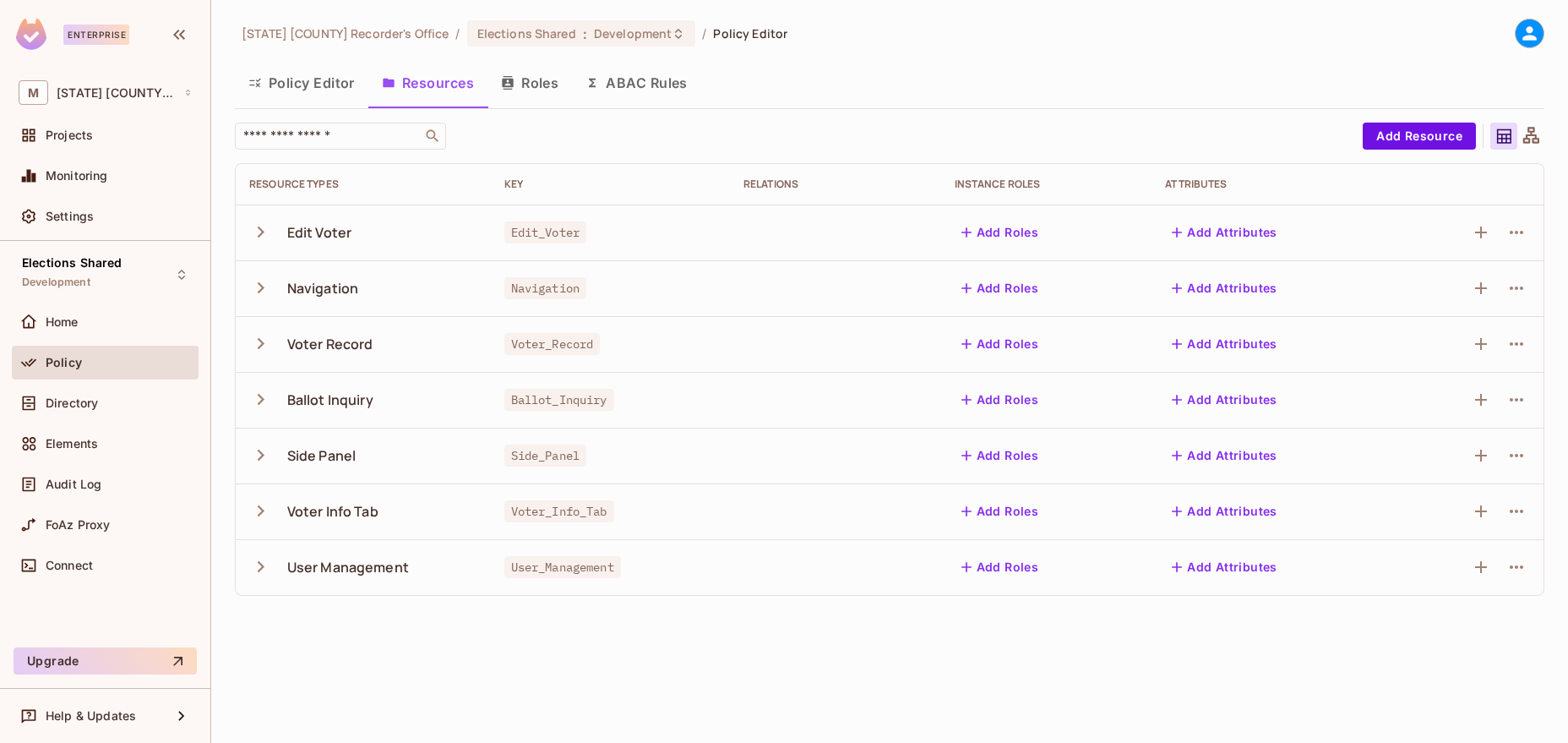 click on "Roles" at bounding box center (530, 83) 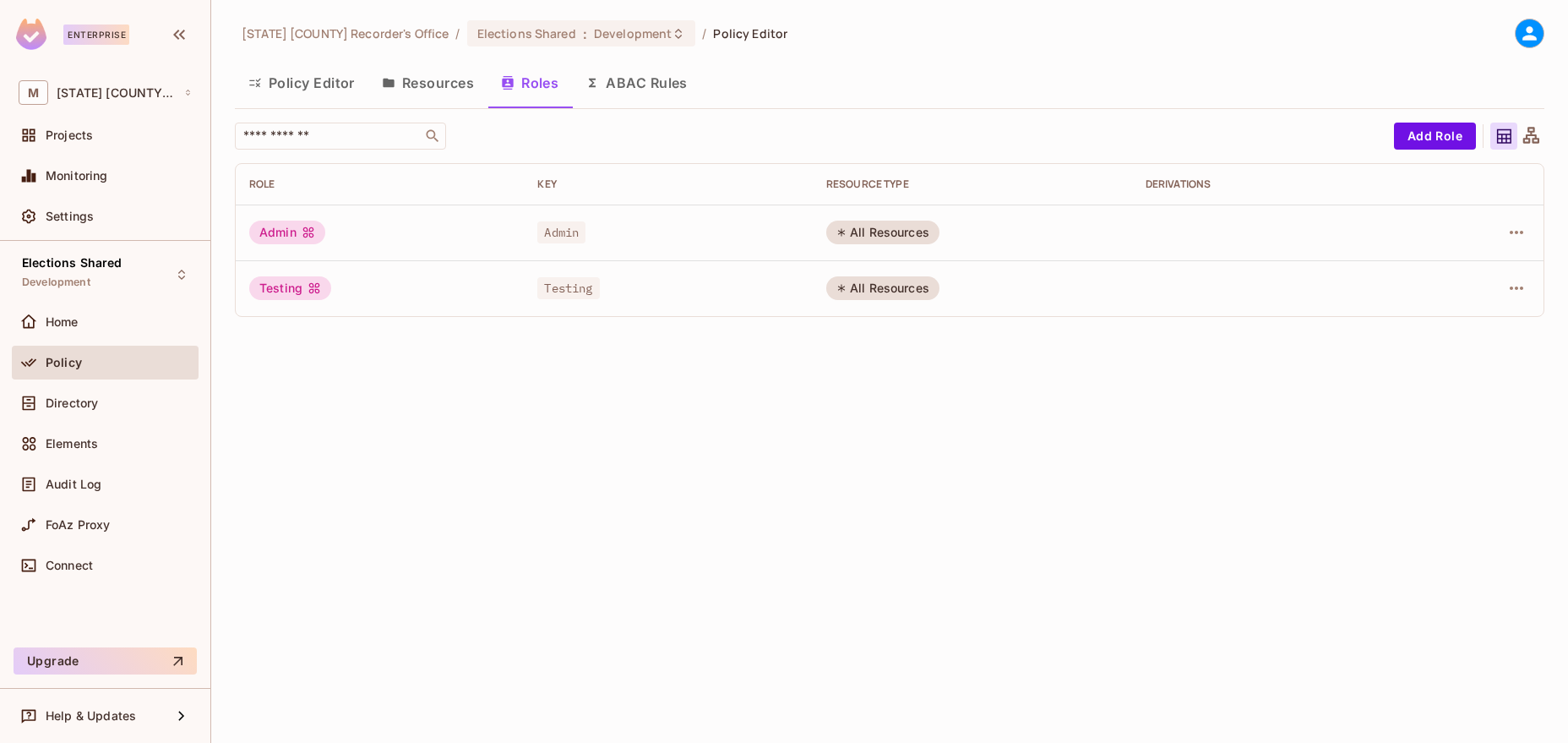 click on "All Resources" at bounding box center (883, 288) 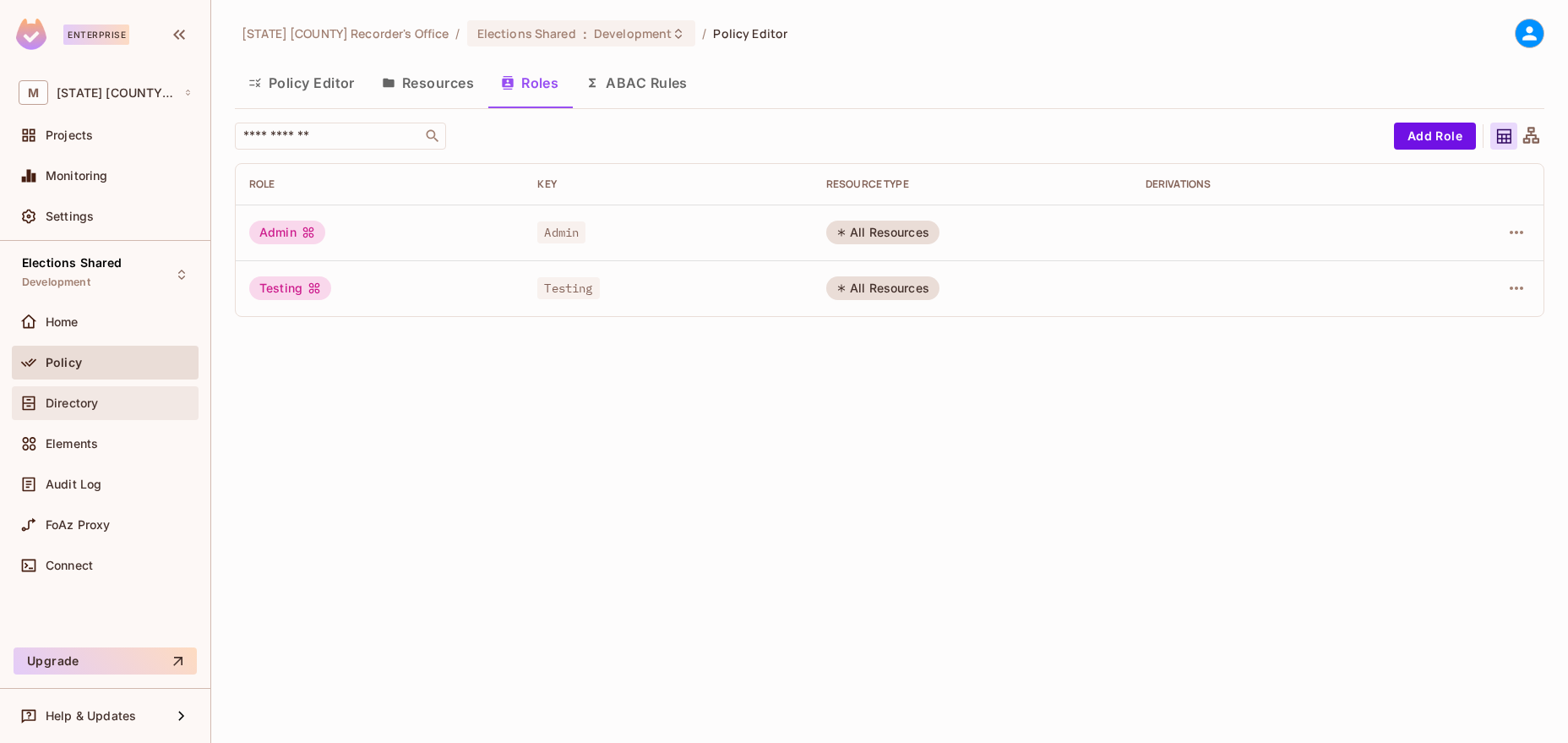 click on "Directory" at bounding box center [72, 403] 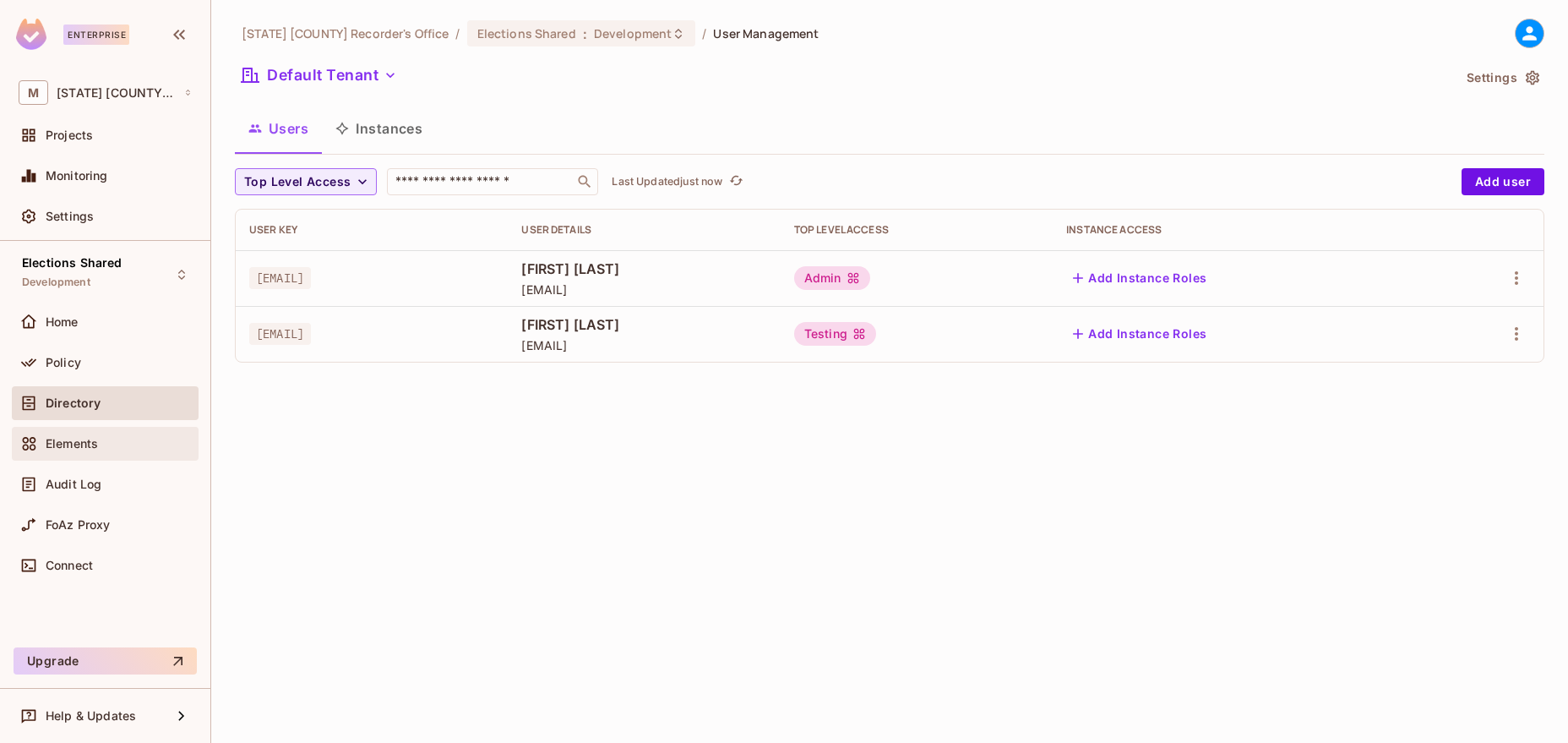 click on "Elements" at bounding box center [72, 444] 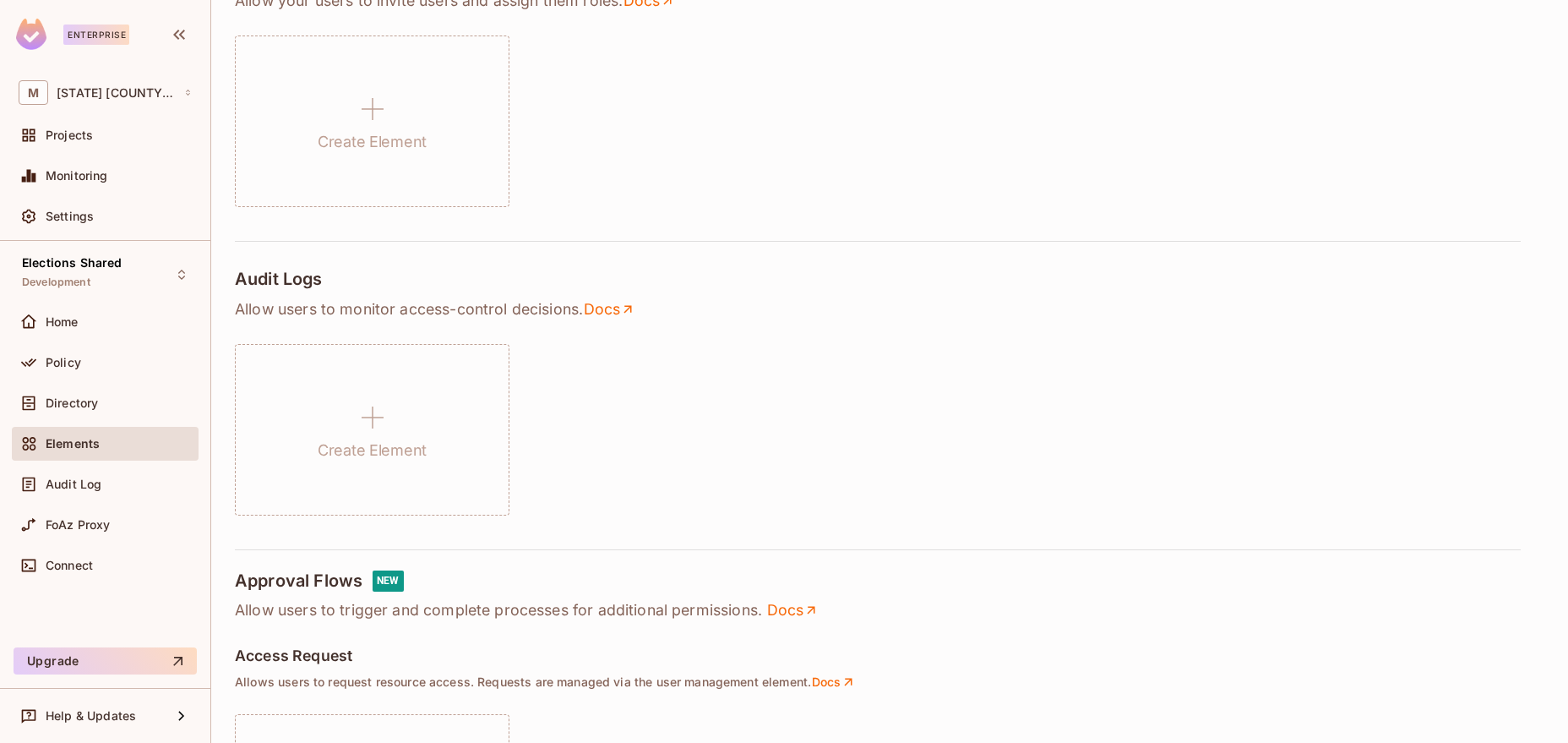 scroll, scrollTop: 482, scrollLeft: 0, axis: vertical 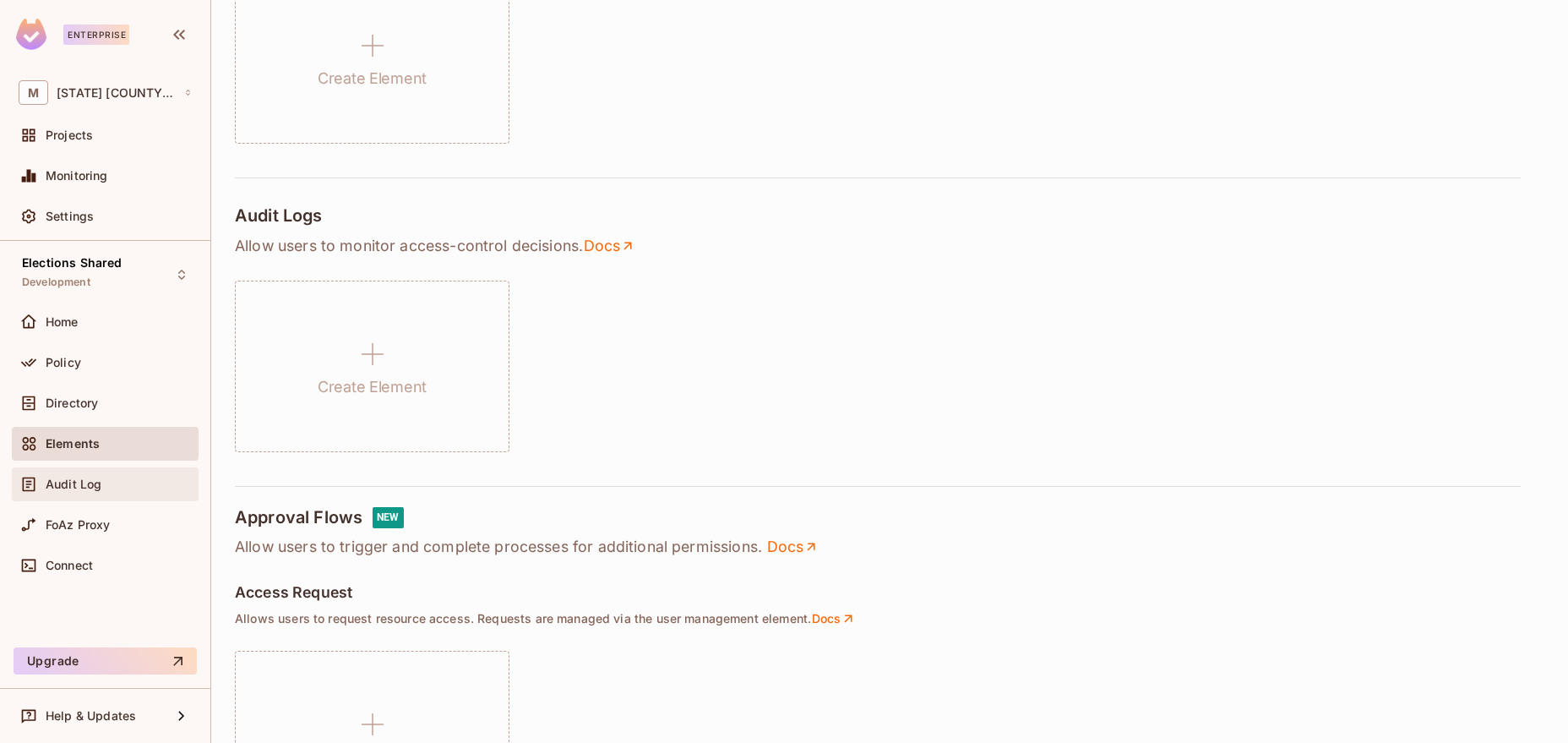 click on "Audit Log" at bounding box center (105, 484) 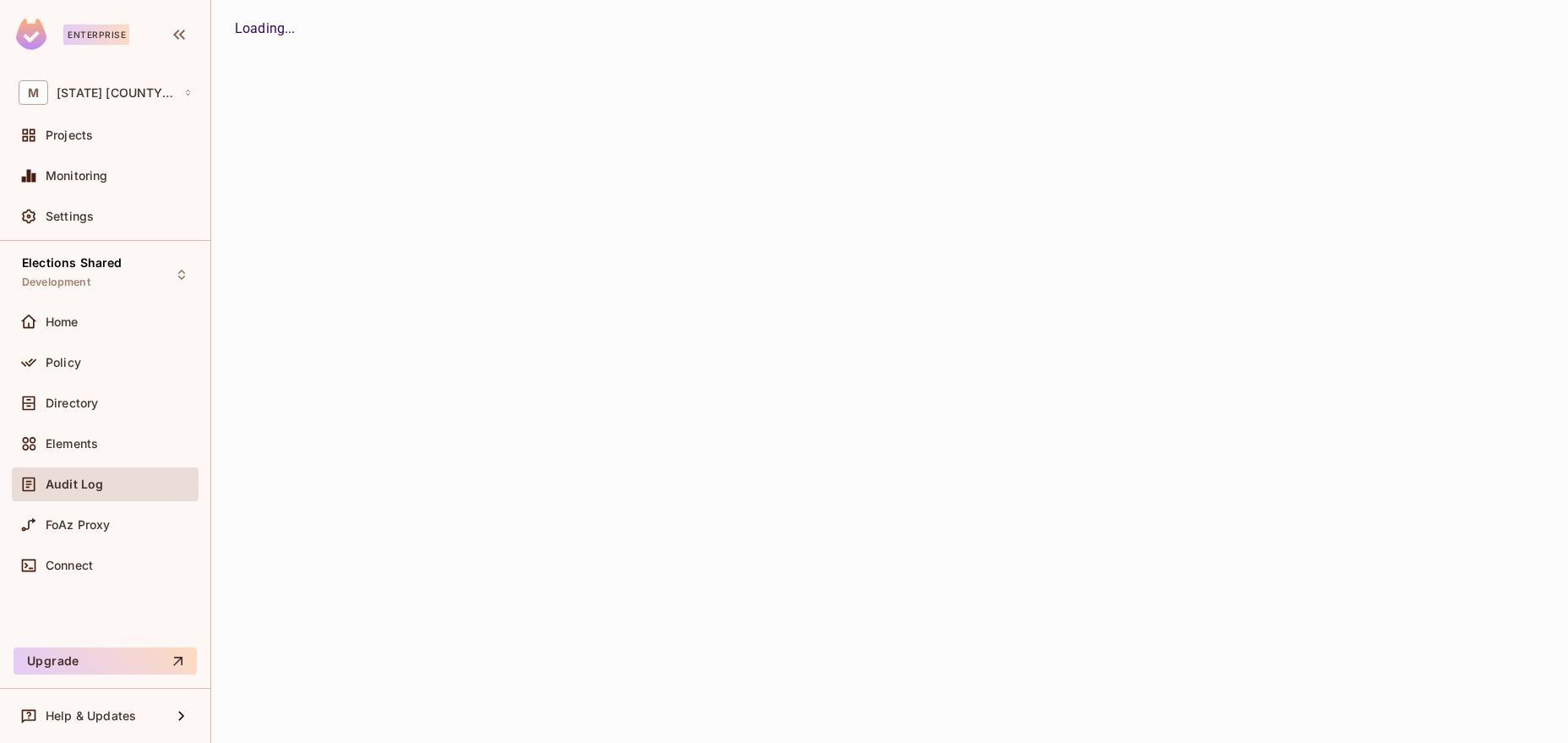 scroll, scrollTop: 0, scrollLeft: 0, axis: both 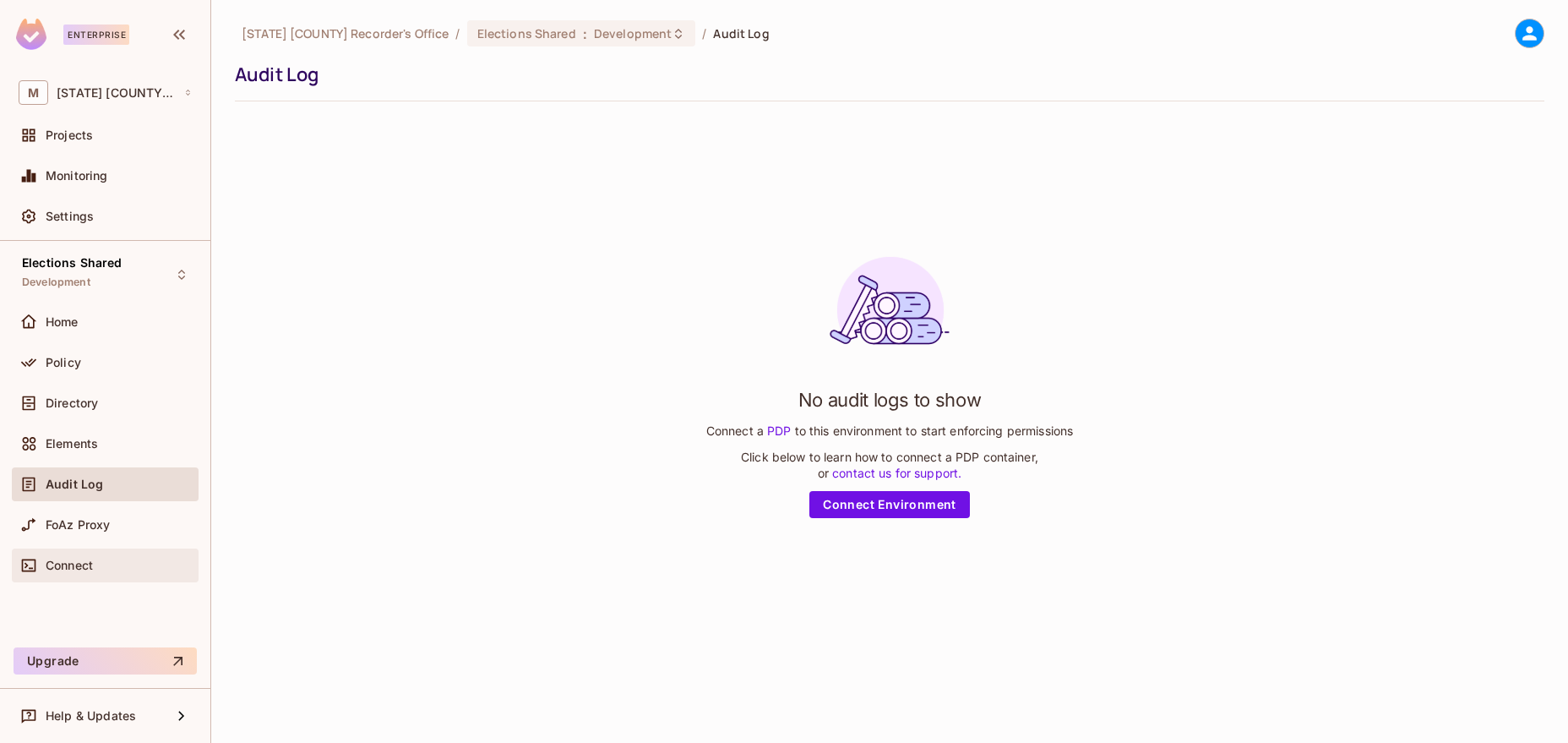 click on "Connect" at bounding box center [69, 565] 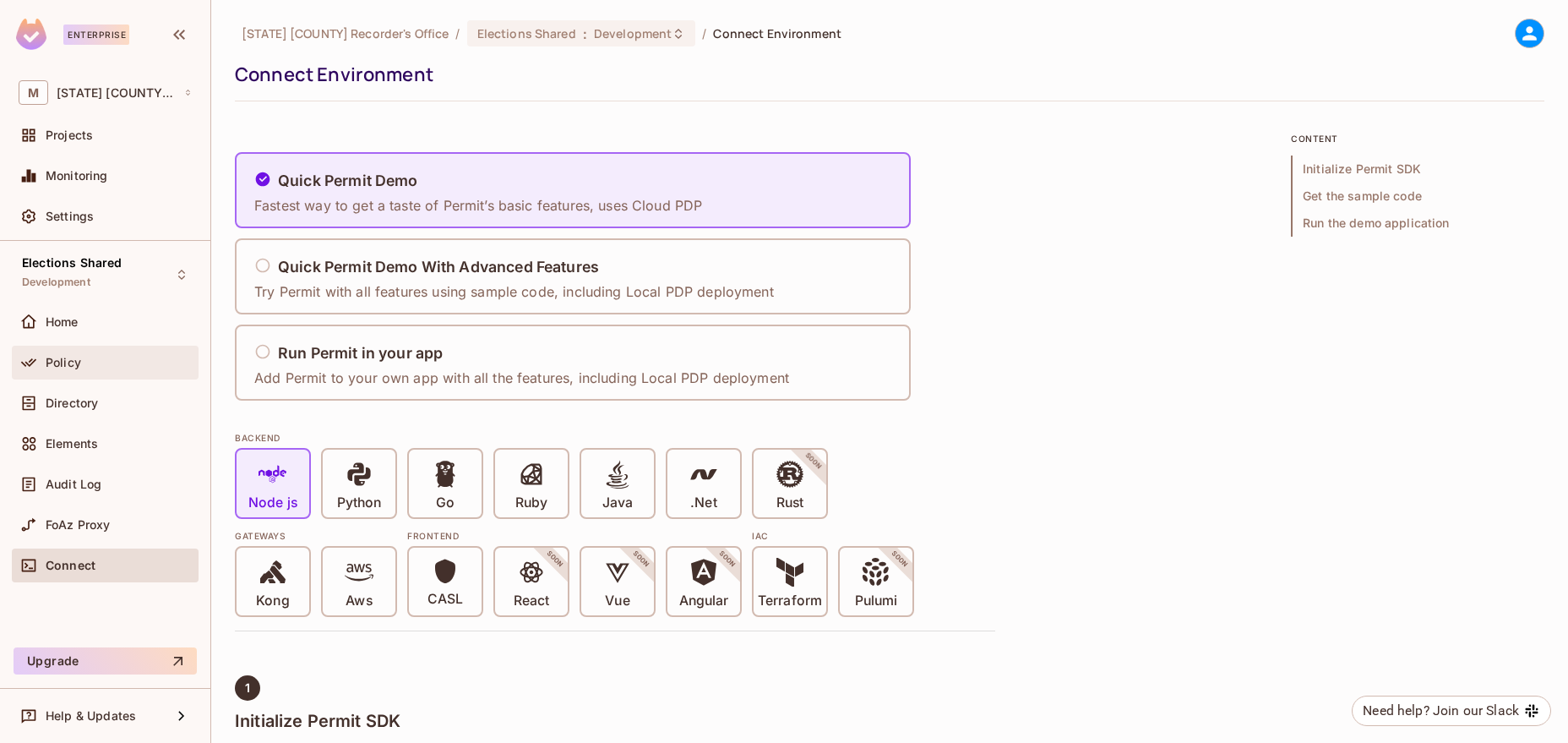 click on "Policy" at bounding box center (105, 363) 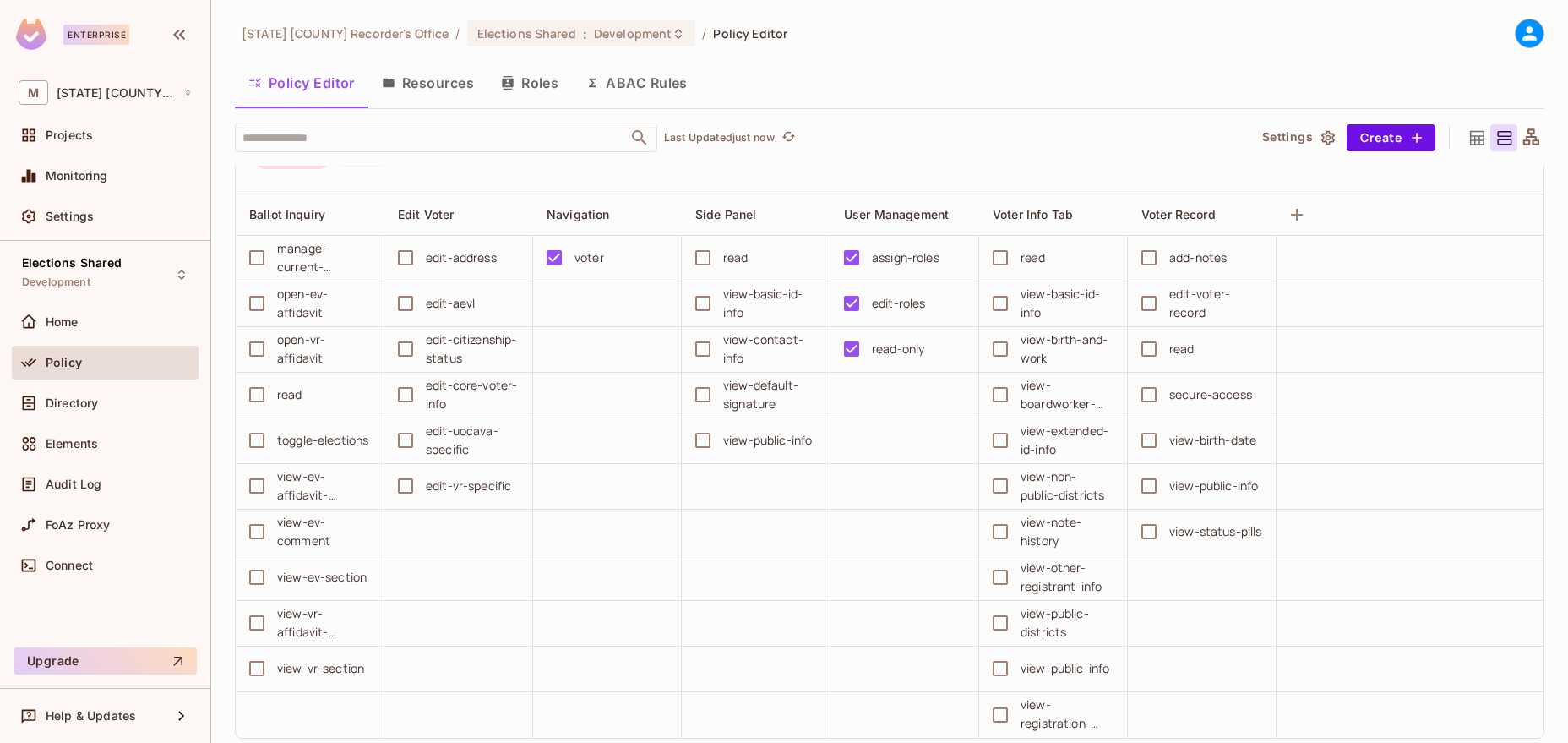 scroll, scrollTop: 0, scrollLeft: 0, axis: both 